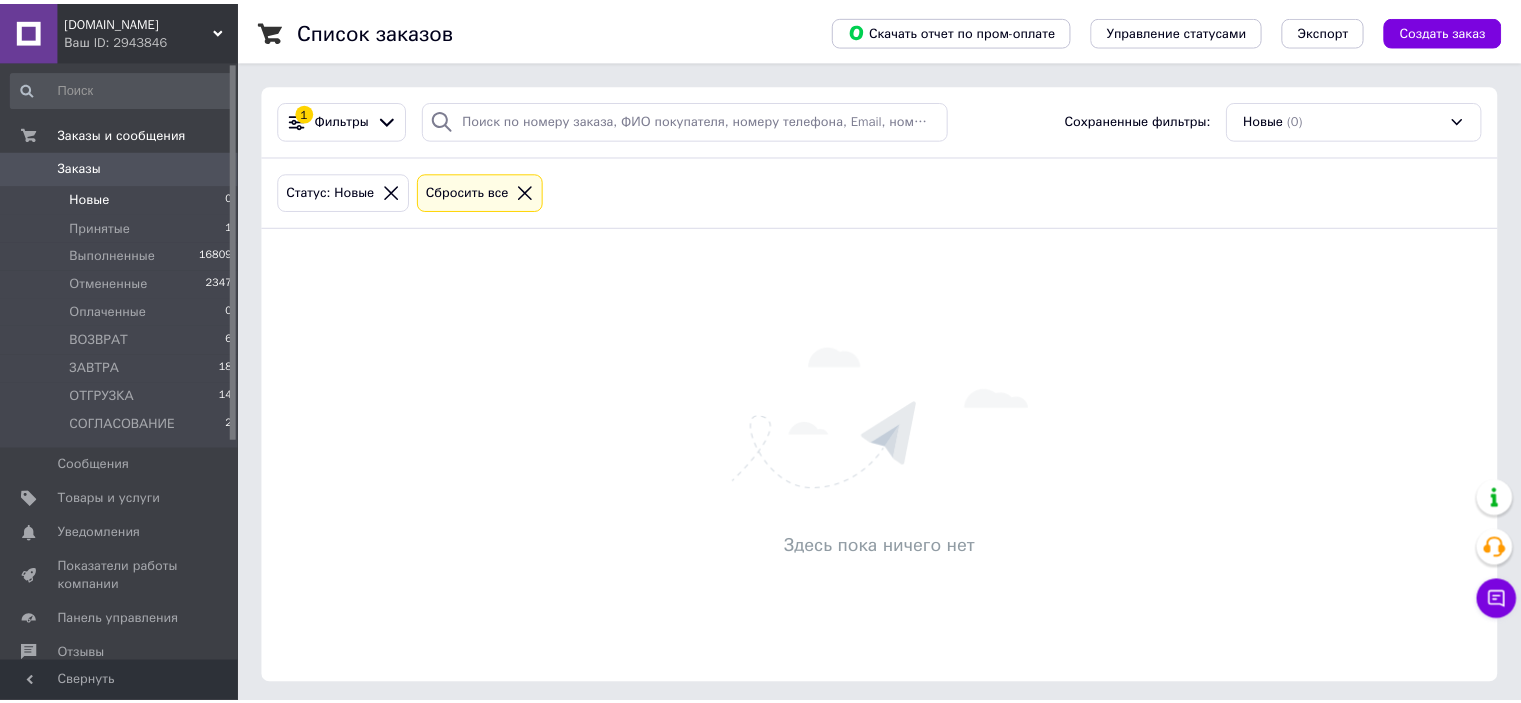 scroll, scrollTop: 0, scrollLeft: 0, axis: both 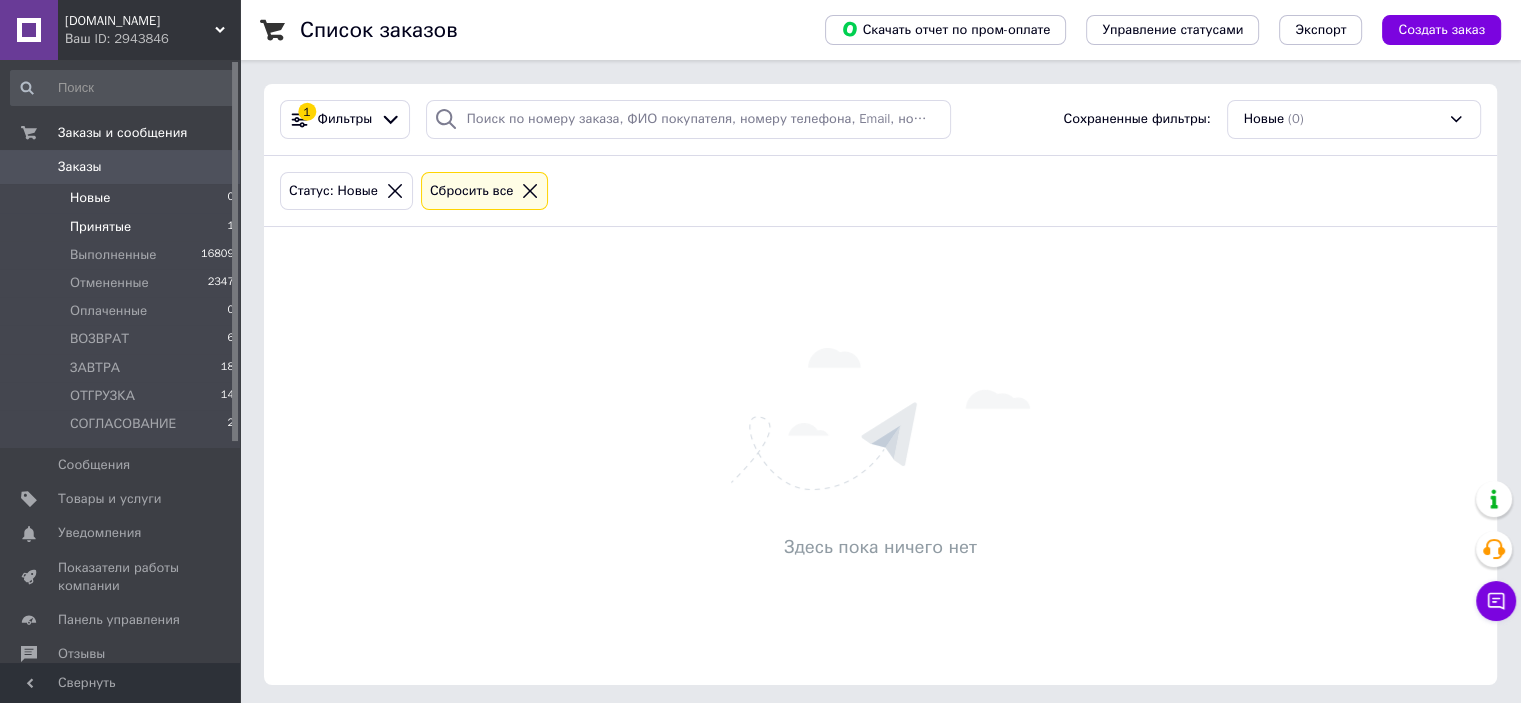 click on "Принятые 1" at bounding box center (123, 227) 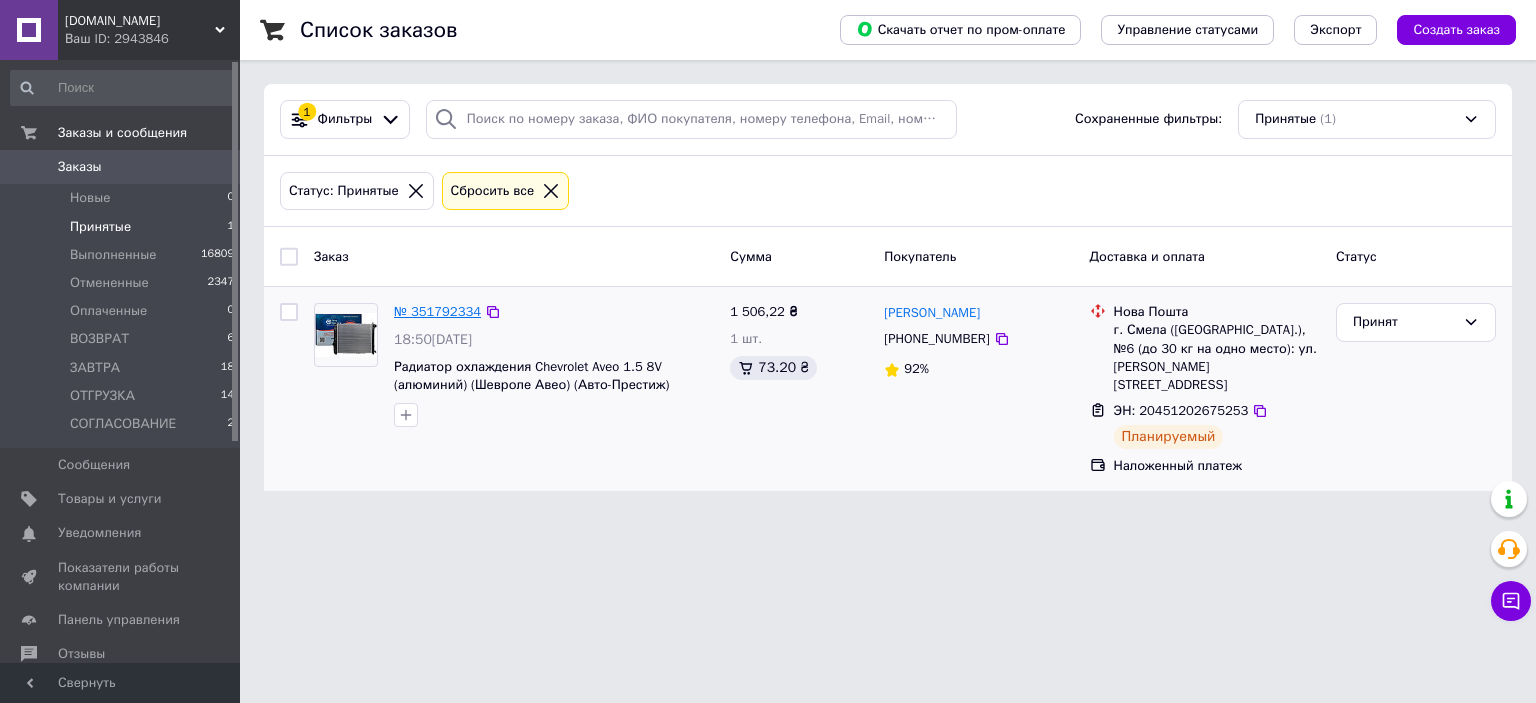 click on "№ 351792334" at bounding box center (437, 311) 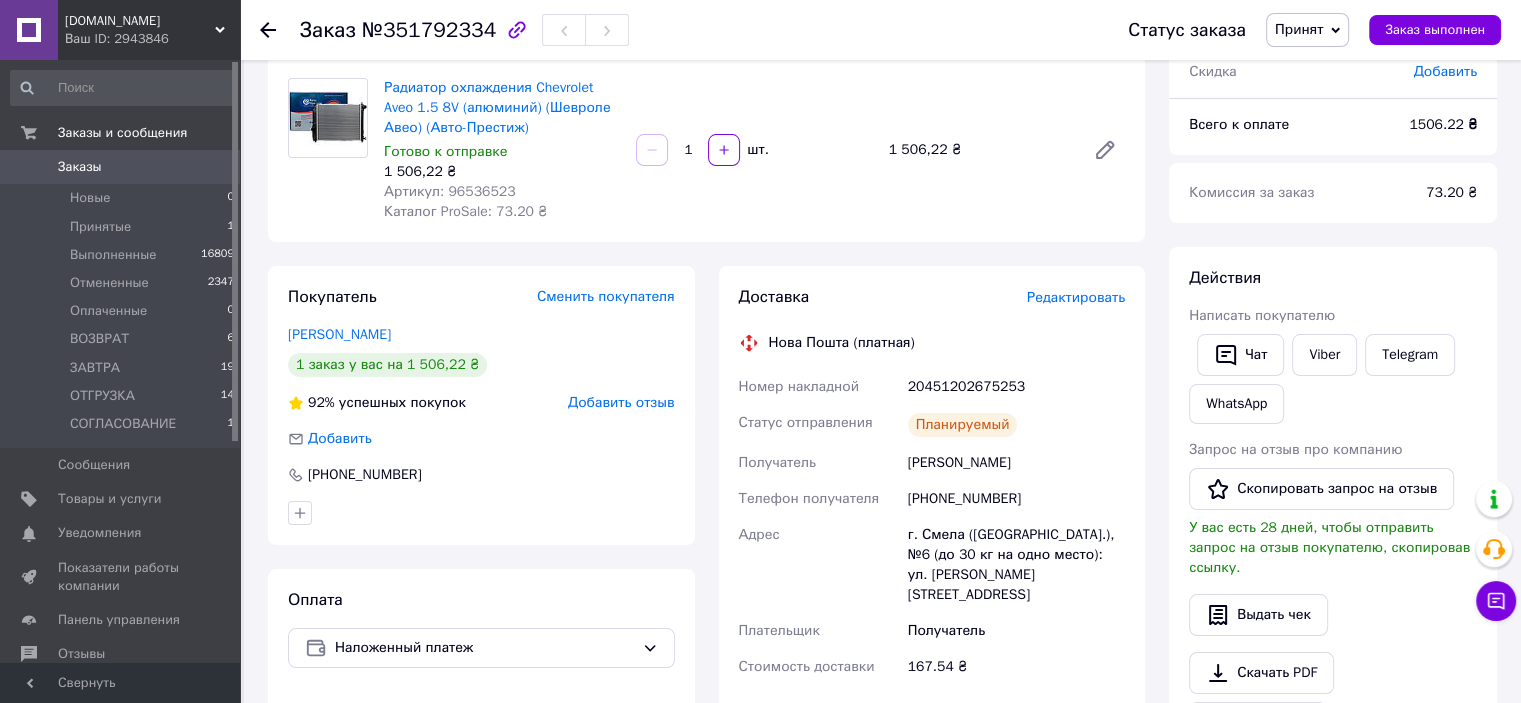 scroll, scrollTop: 200, scrollLeft: 0, axis: vertical 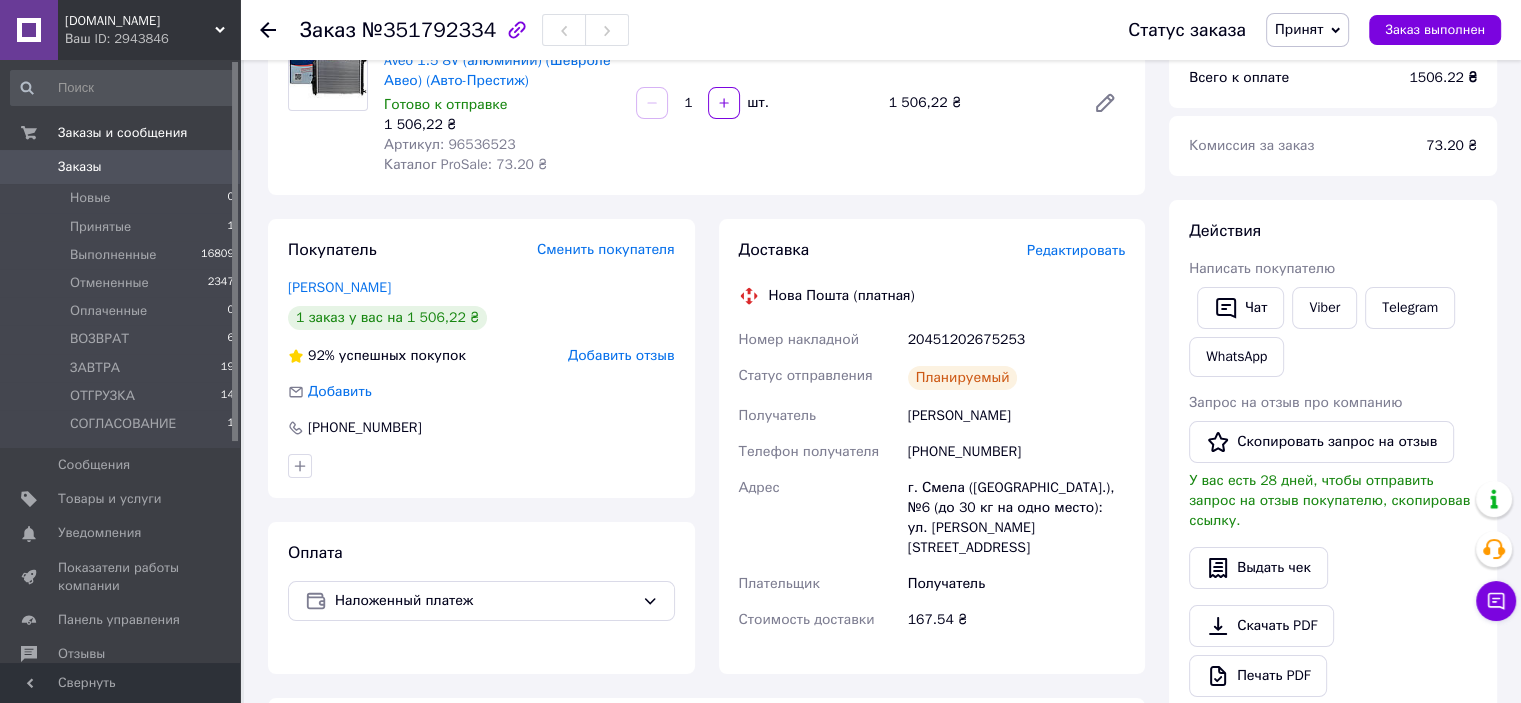 click on "Принят" at bounding box center (1299, 29) 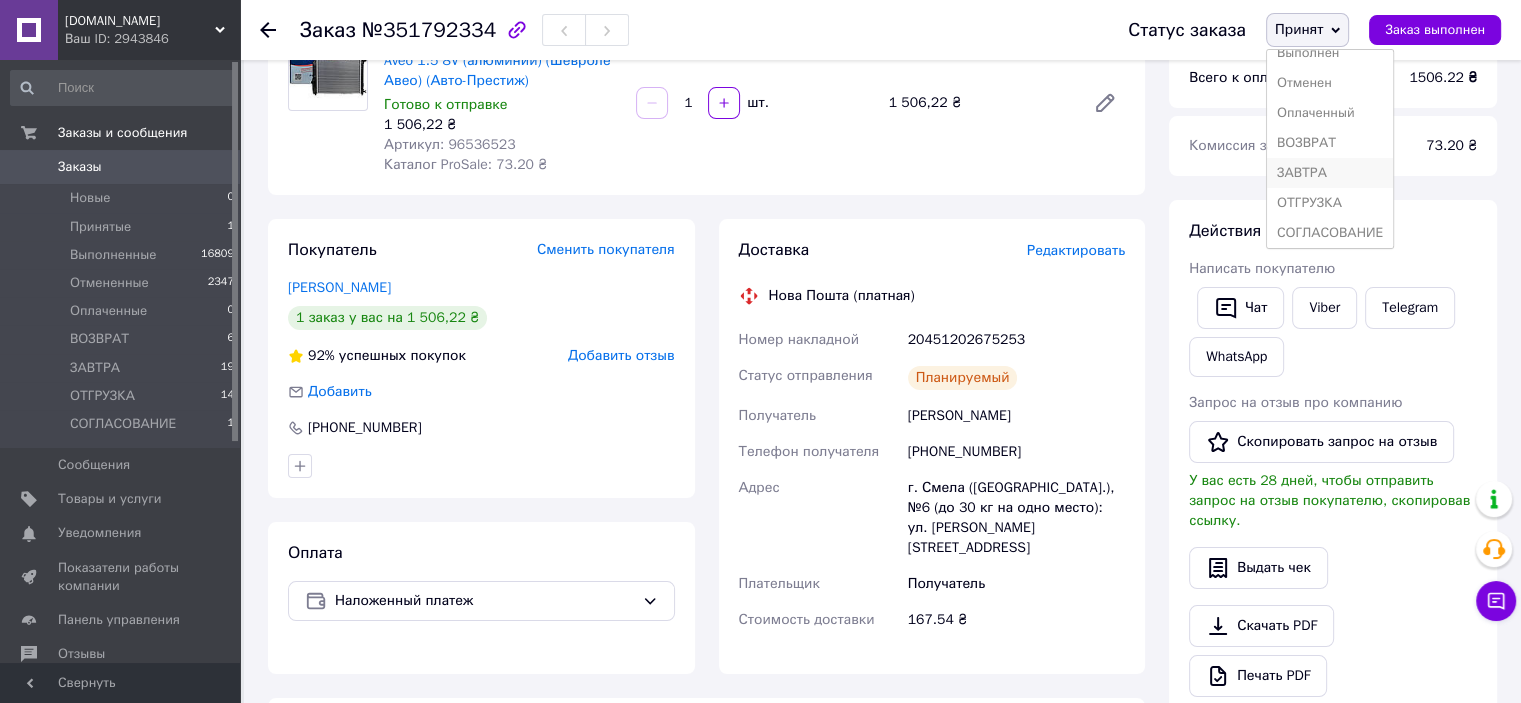 scroll, scrollTop: 21, scrollLeft: 0, axis: vertical 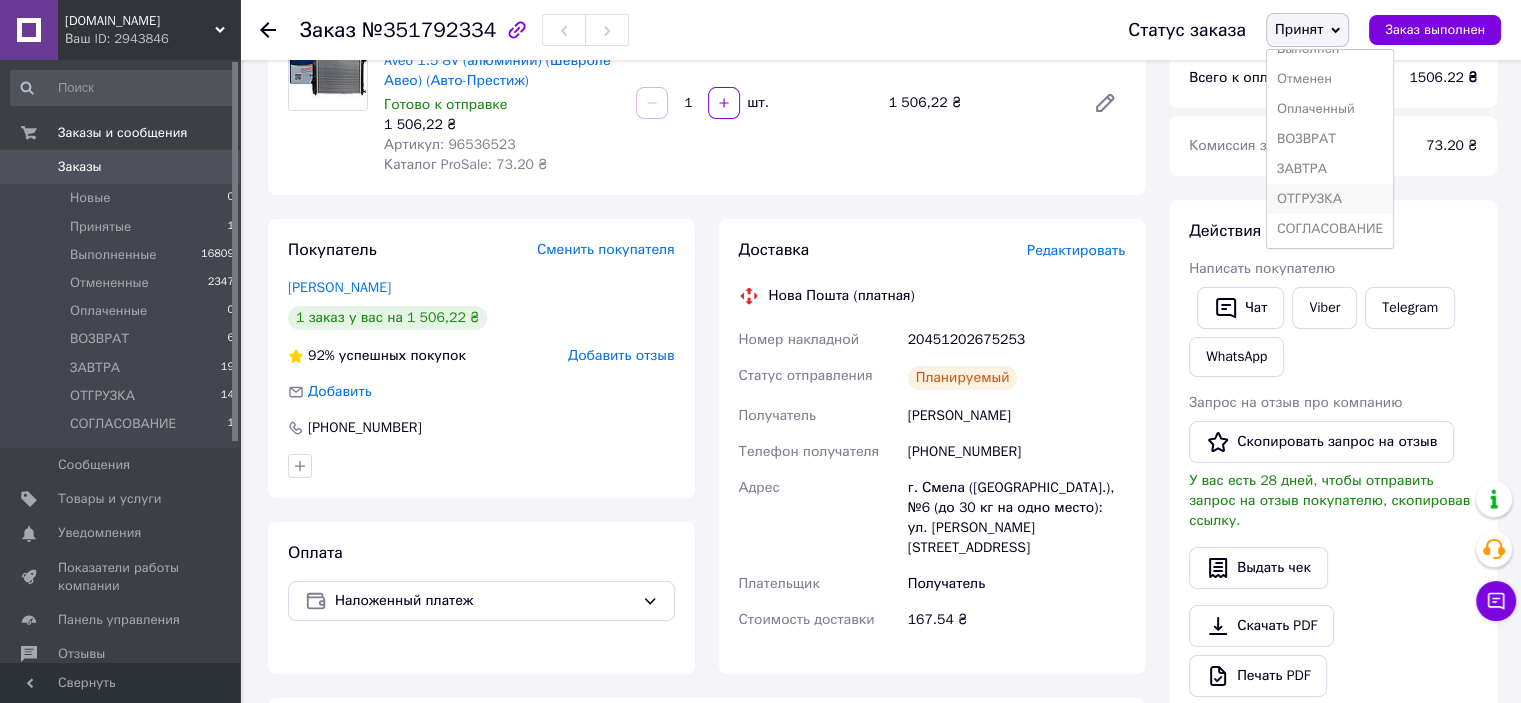 click on "ОТГРУЗКА" at bounding box center (1330, 199) 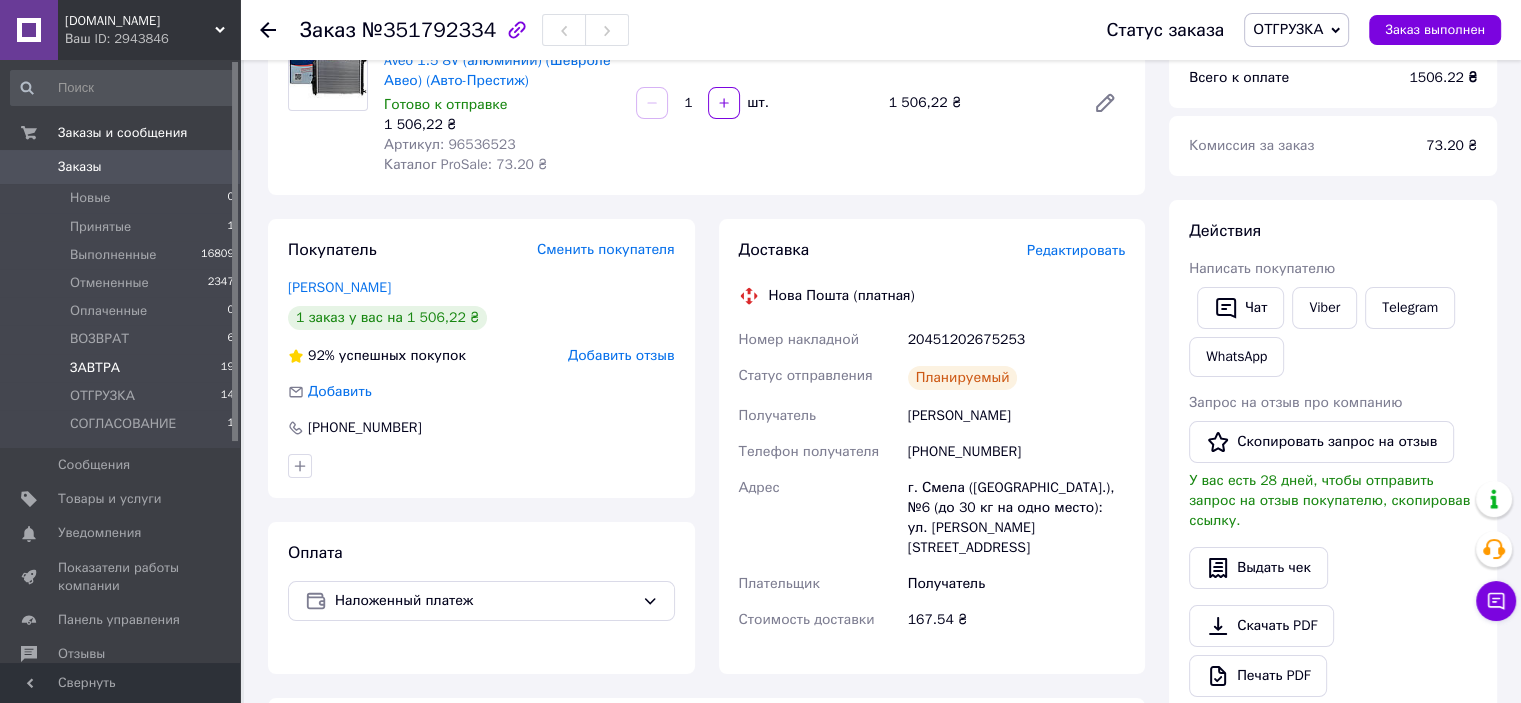 click on "[DATE] 19" at bounding box center (123, 368) 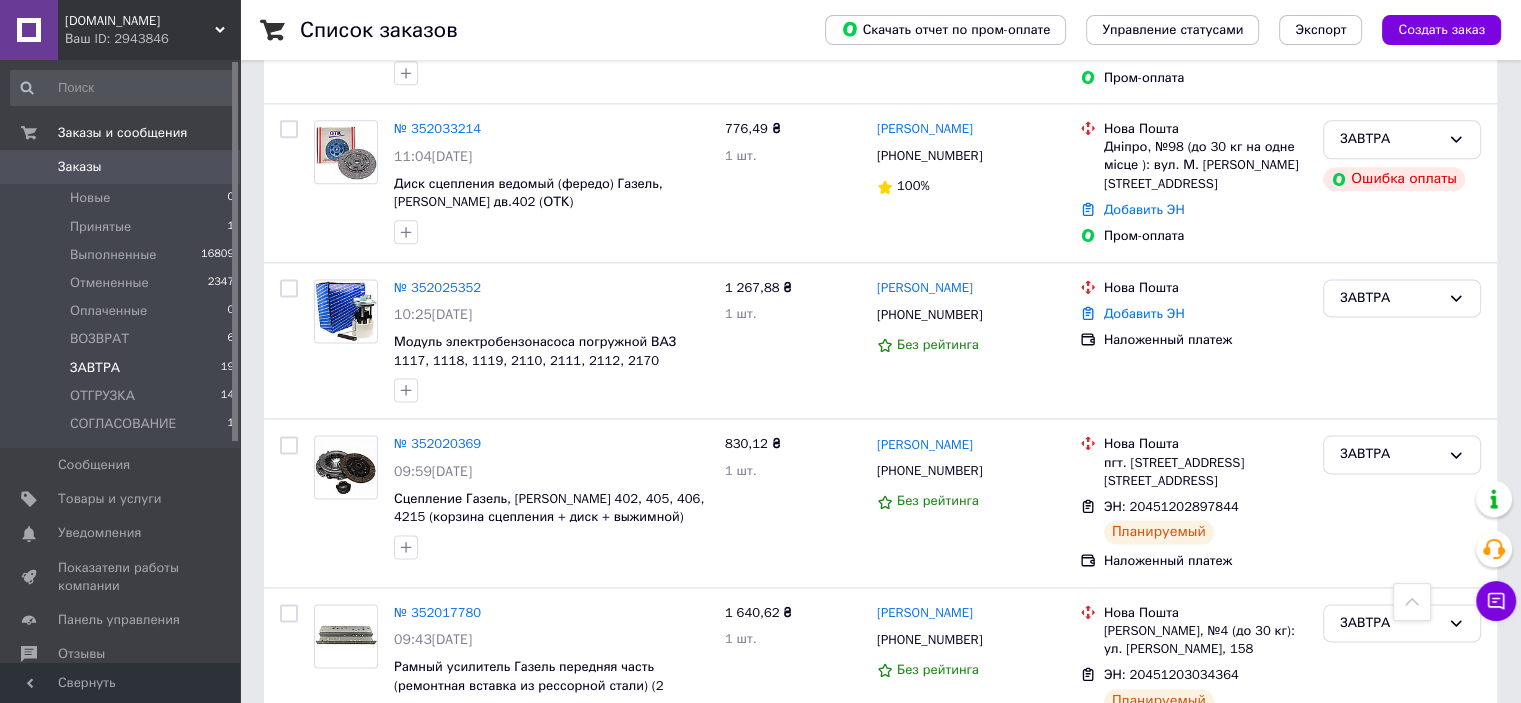 scroll, scrollTop: 2565, scrollLeft: 0, axis: vertical 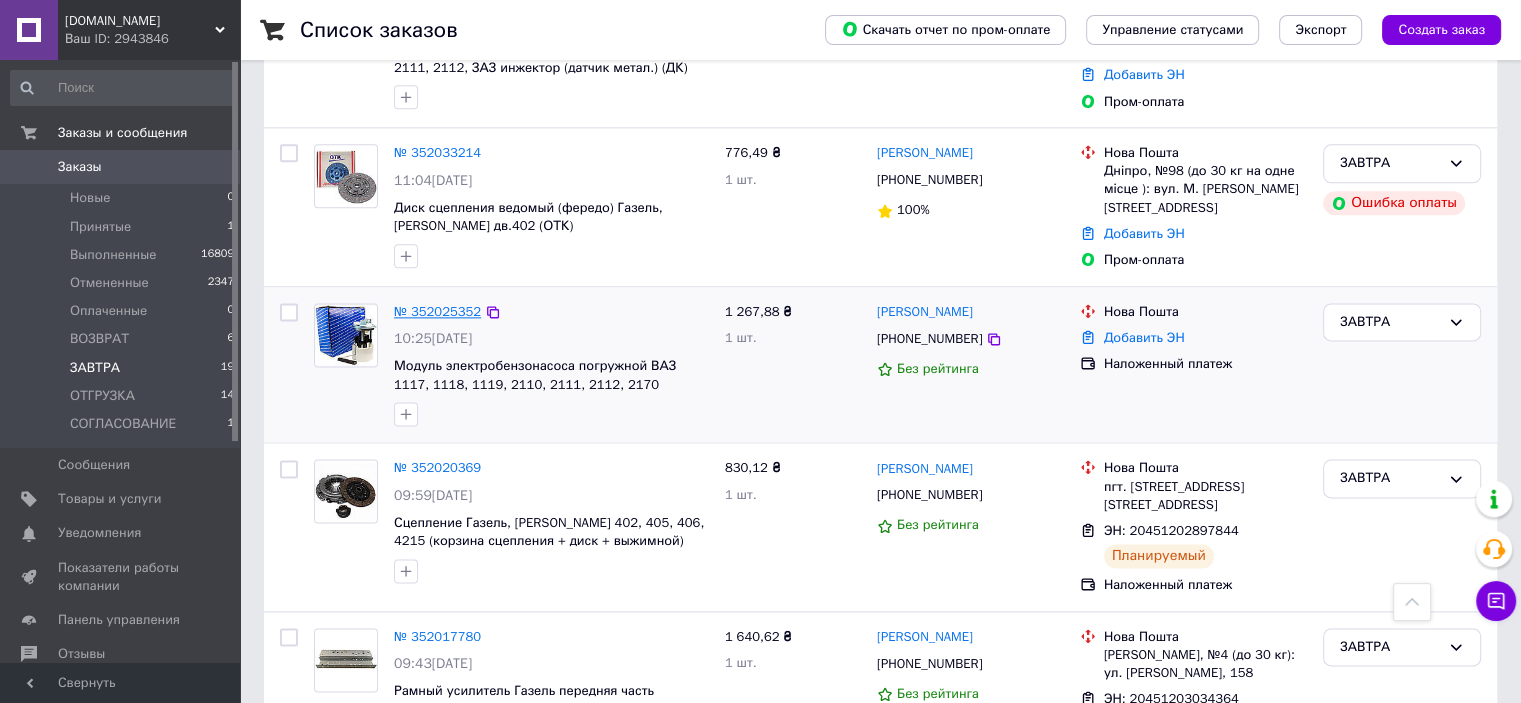 click on "№ 352025352" at bounding box center (437, 311) 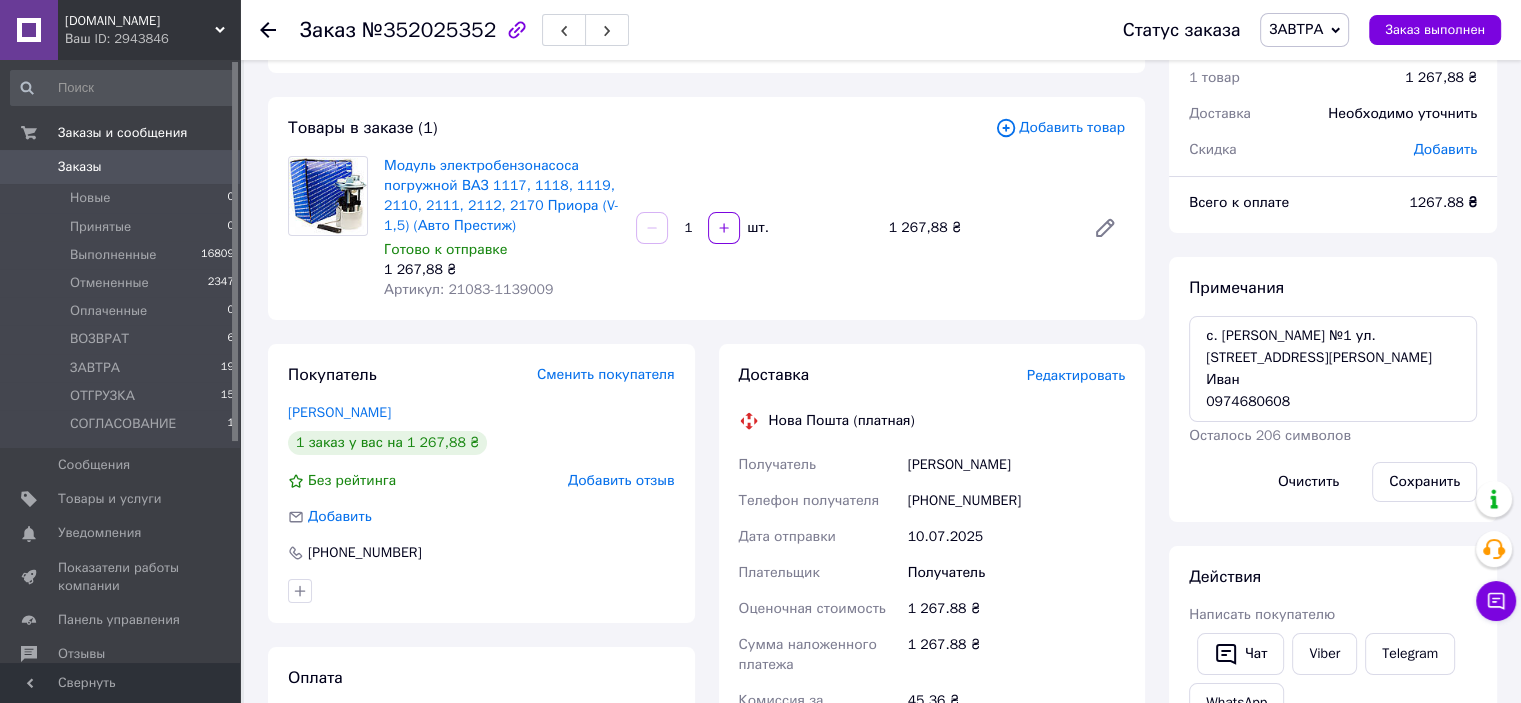scroll, scrollTop: 0, scrollLeft: 0, axis: both 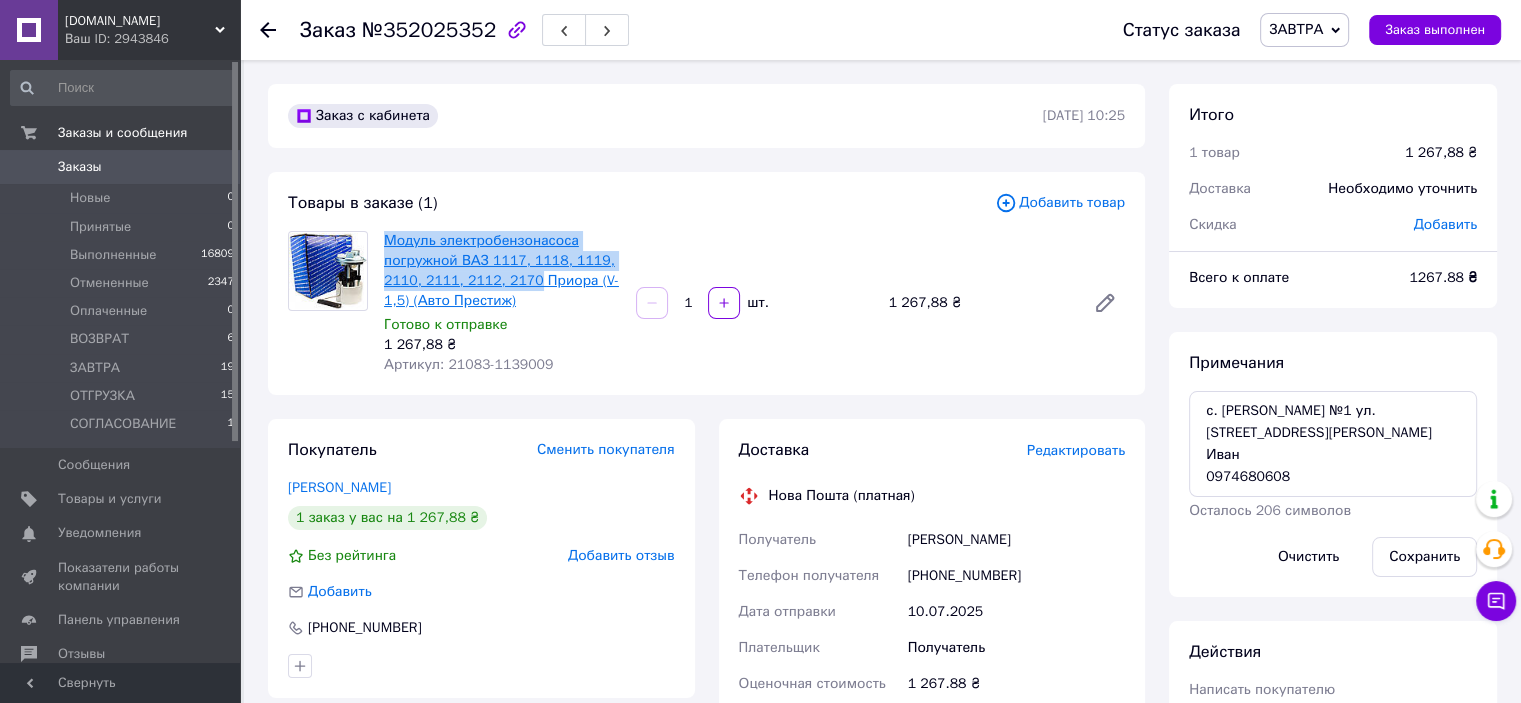 drag, startPoint x: 382, startPoint y: 239, endPoint x: 522, endPoint y: 276, distance: 144.80676 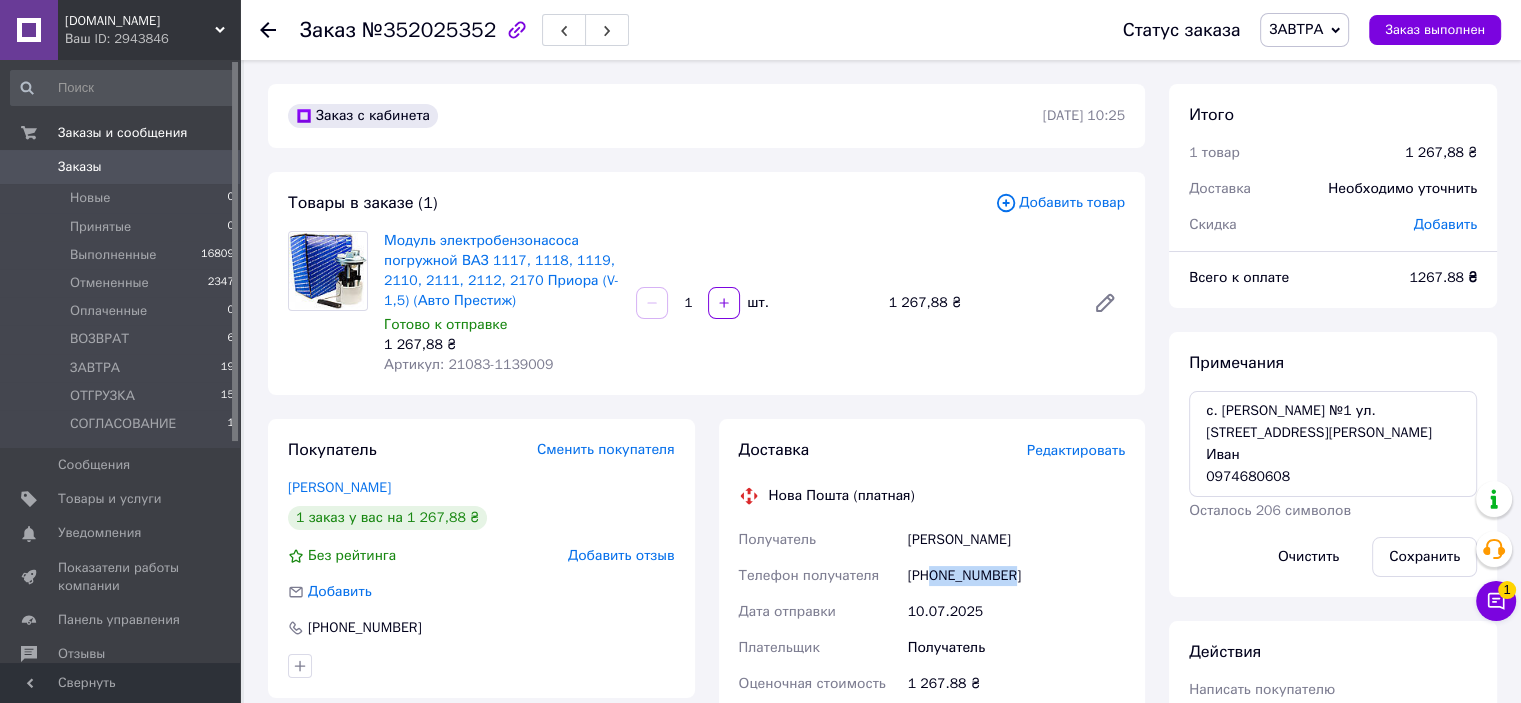 drag, startPoint x: 933, startPoint y: 580, endPoint x: 1017, endPoint y: 577, distance: 84.05355 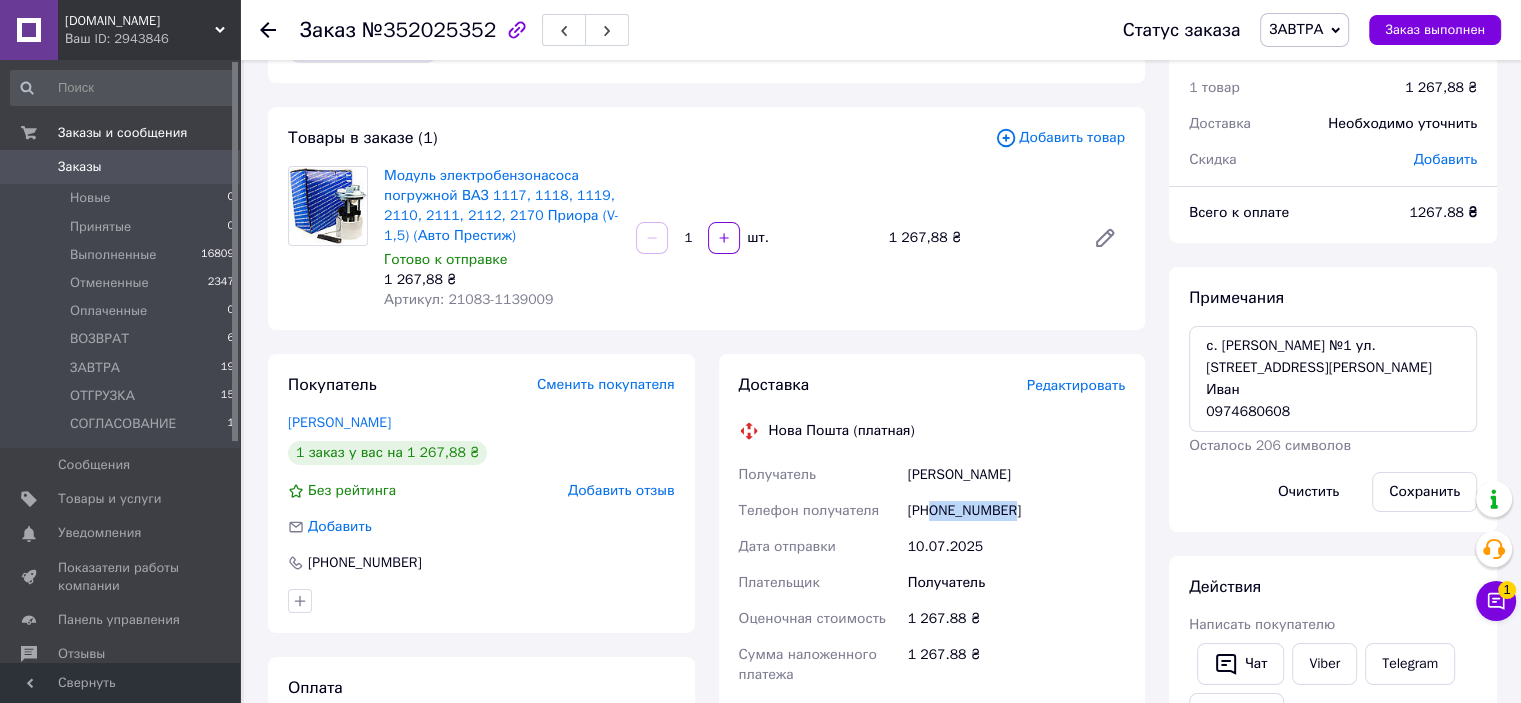 scroll, scrollTop: 100, scrollLeft: 0, axis: vertical 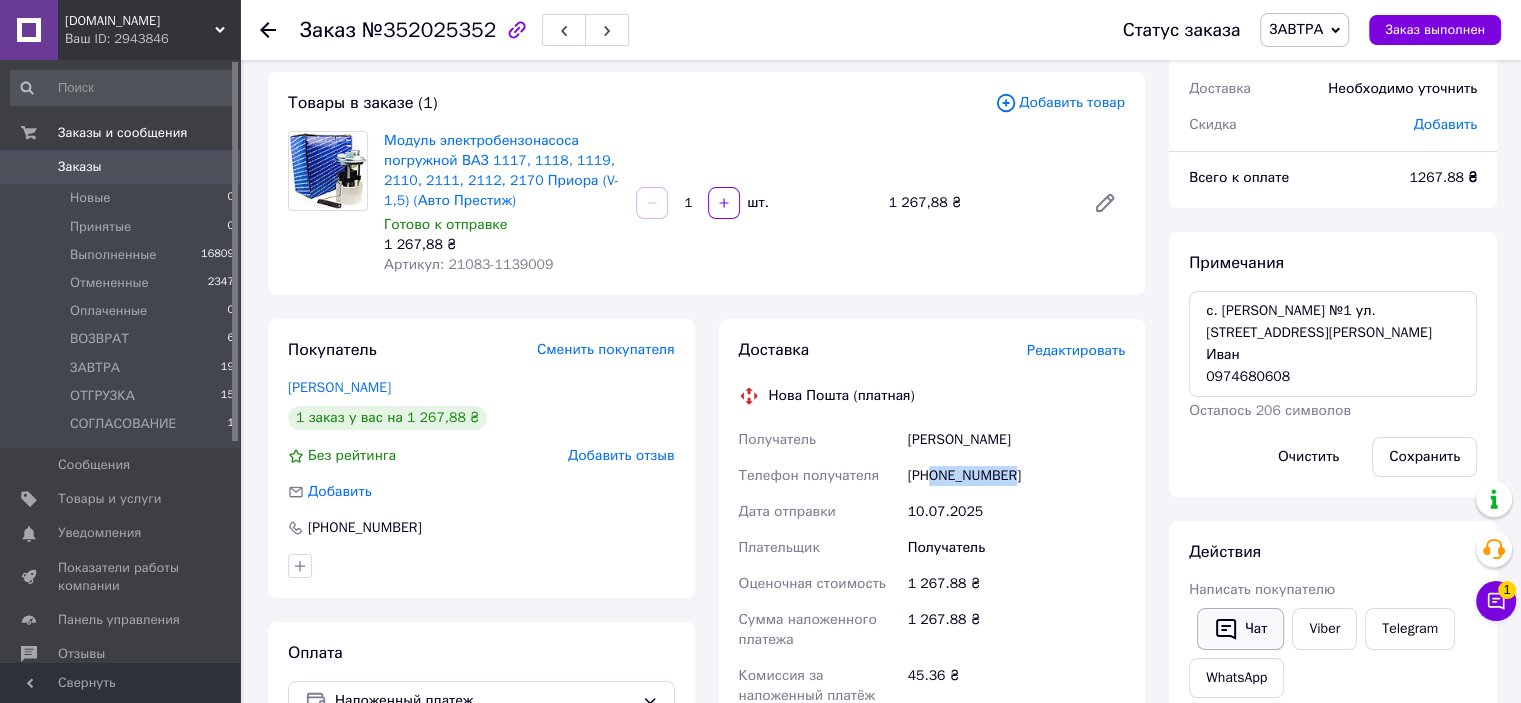 click on "Чат" at bounding box center (1240, 629) 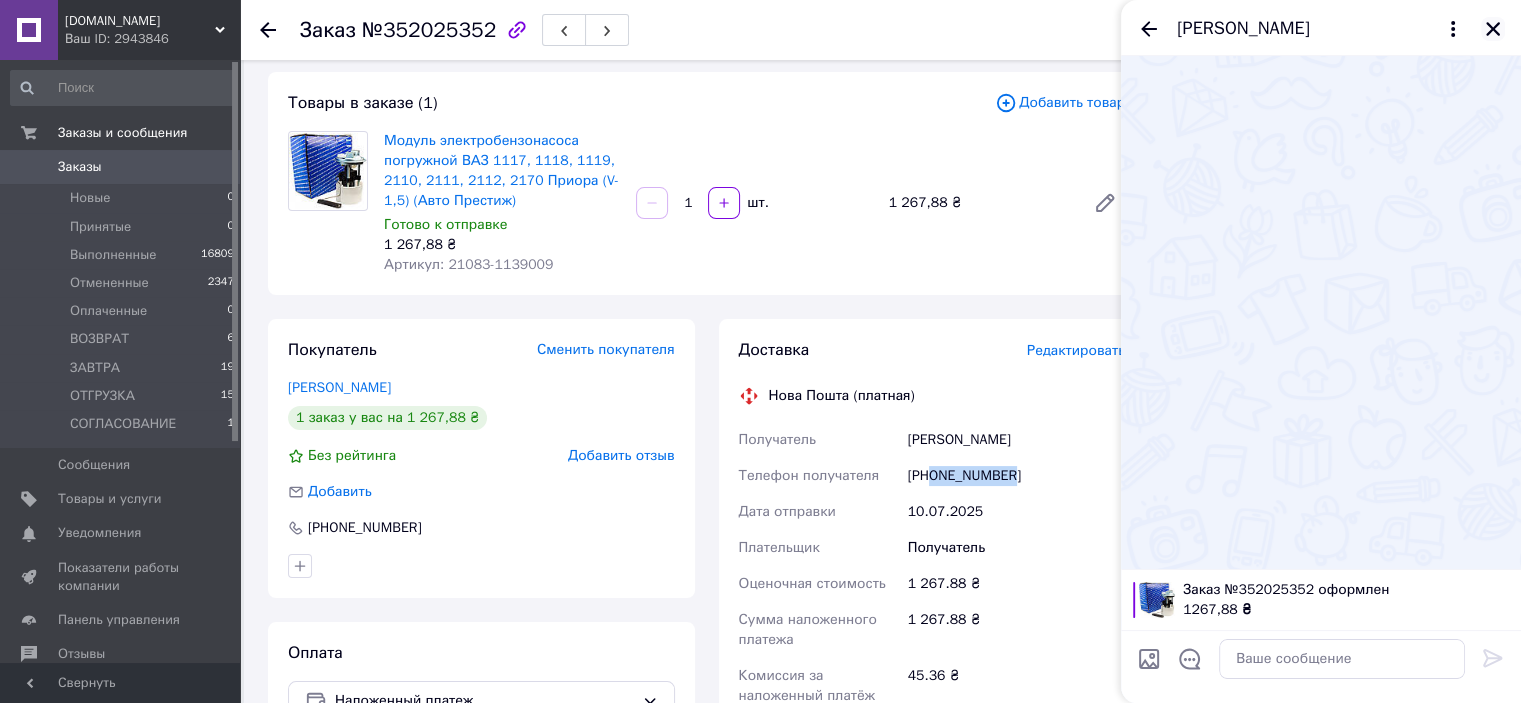 click 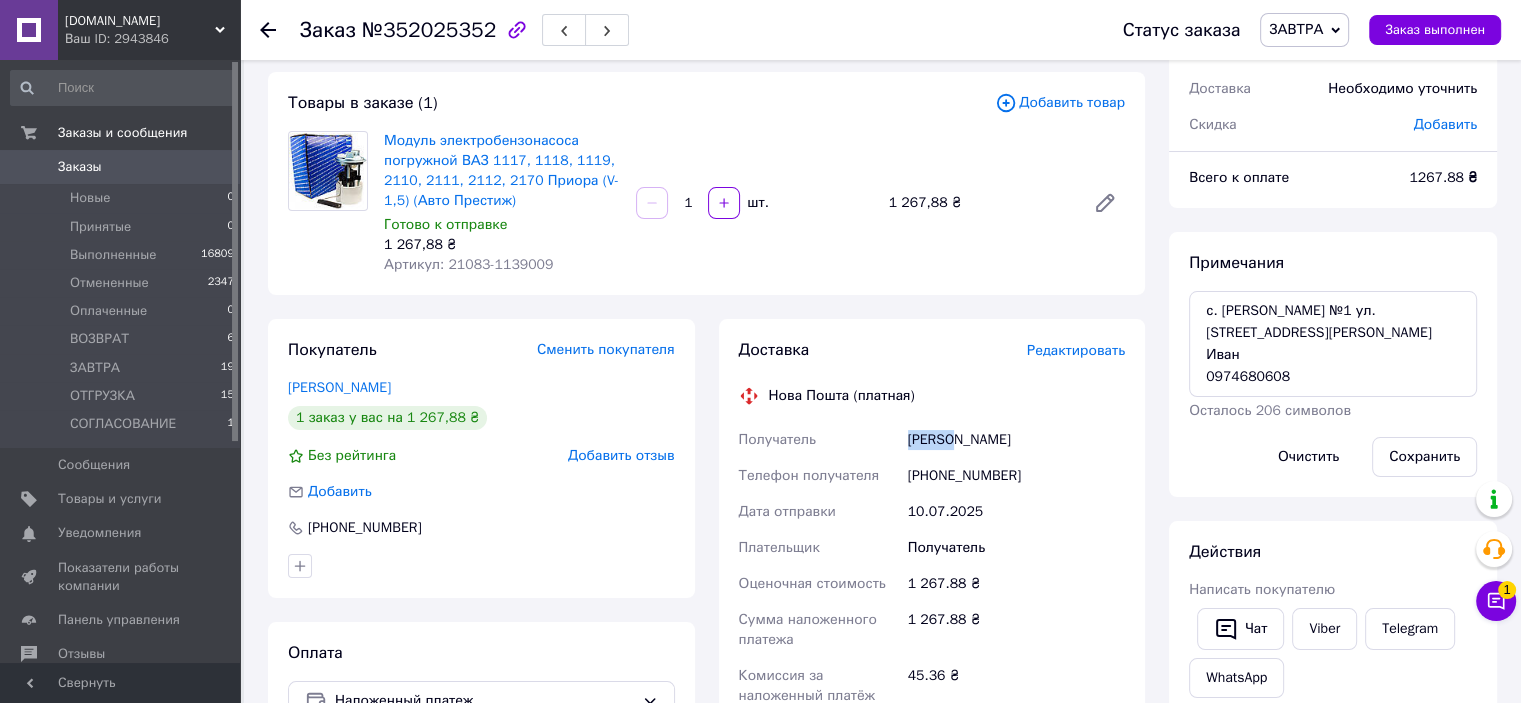 drag, startPoint x: 908, startPoint y: 443, endPoint x: 956, endPoint y: 447, distance: 48.166378 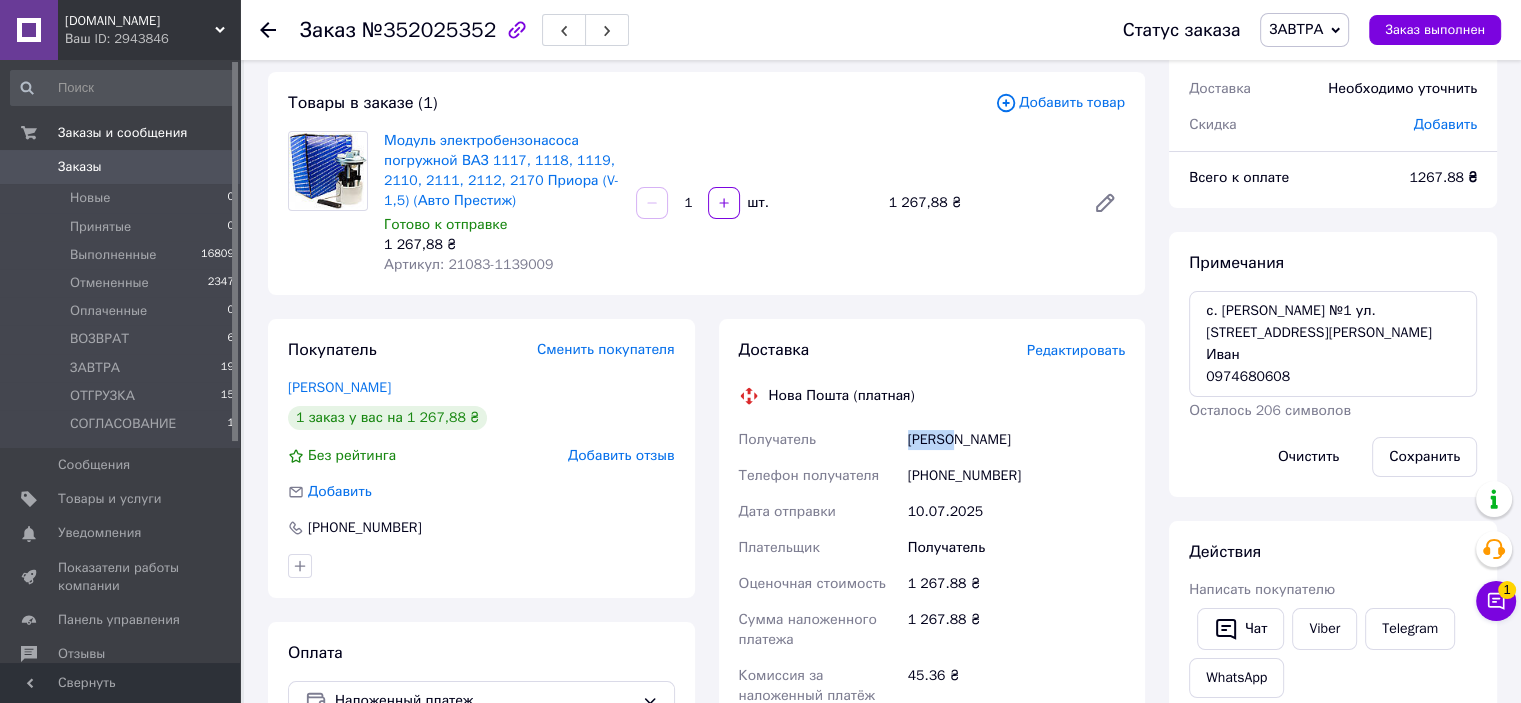 copy on "[PERSON_NAME]" 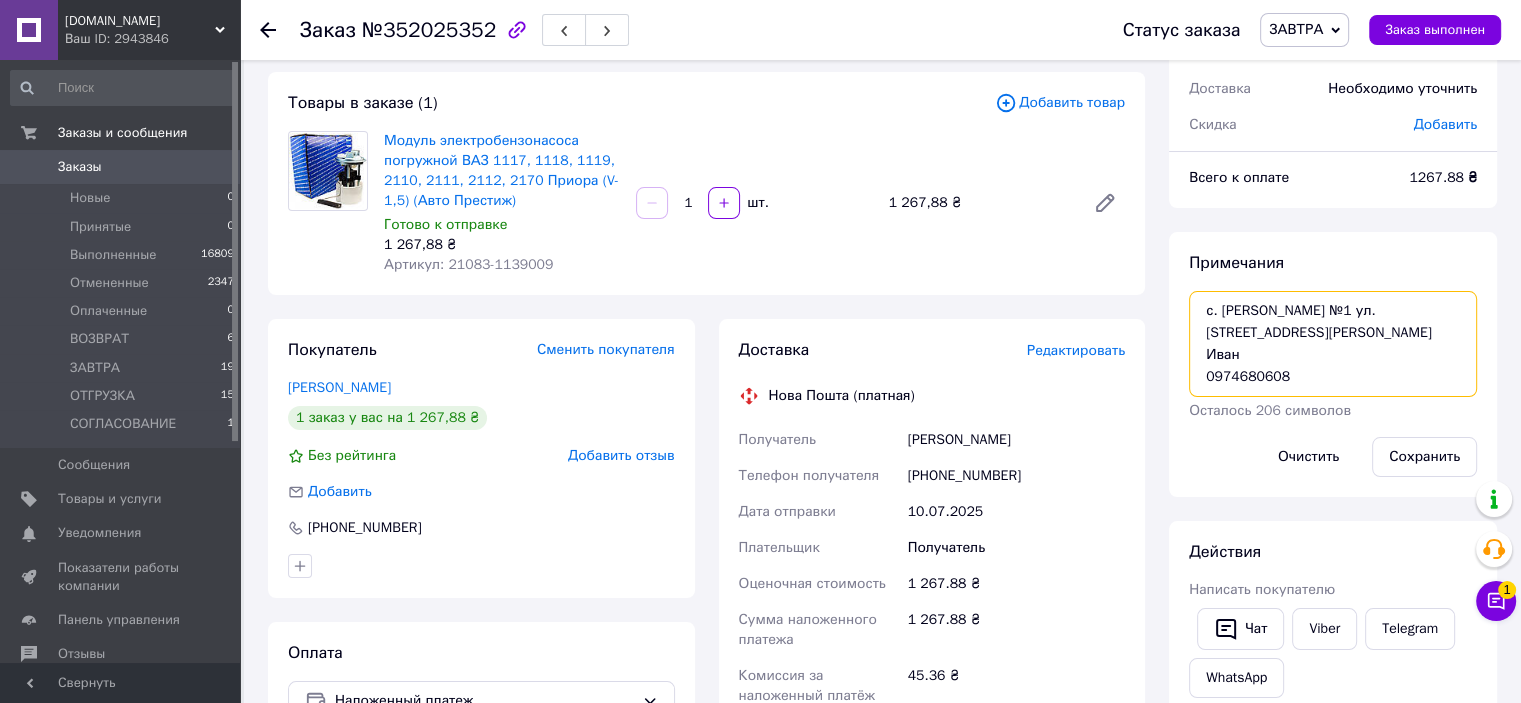 drag, startPoint x: 1228, startPoint y: 308, endPoint x: 1347, endPoint y: 310, distance: 119.01681 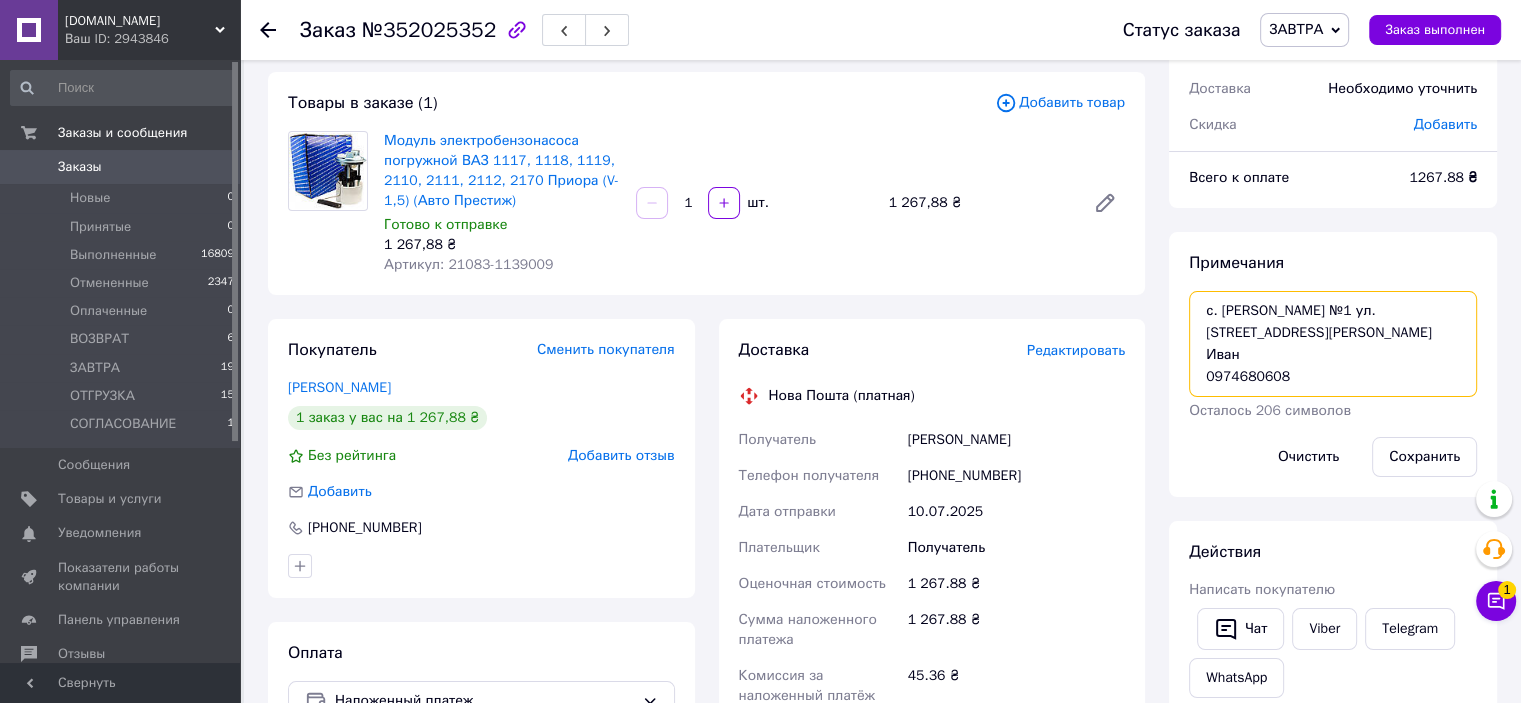 click on "с. [PERSON_NAME] №1 [STREET_ADDRESS]
[GEOGRAPHIC_DATA][PERSON_NAME]
0974680608" at bounding box center [1333, 344] 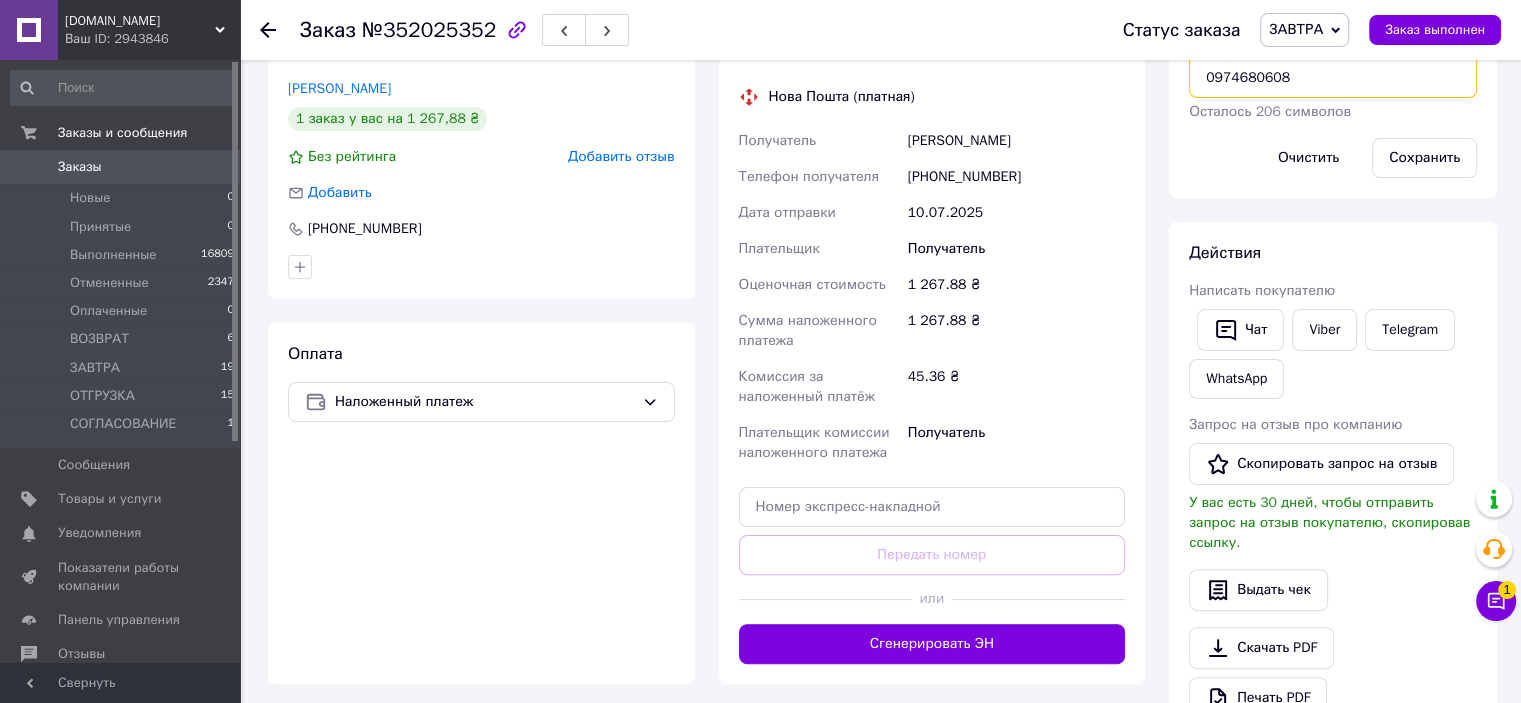 scroll, scrollTop: 400, scrollLeft: 0, axis: vertical 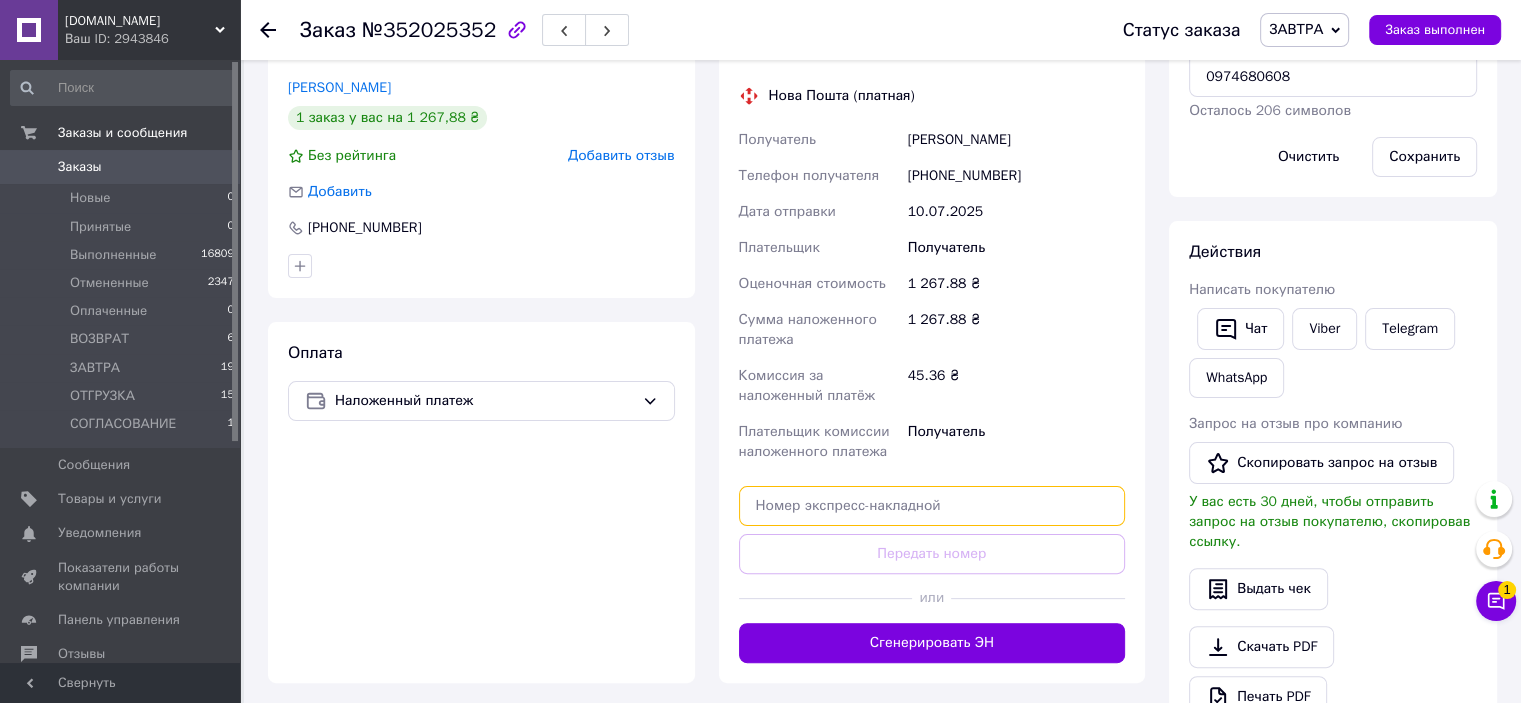 paste on "20451203355094" 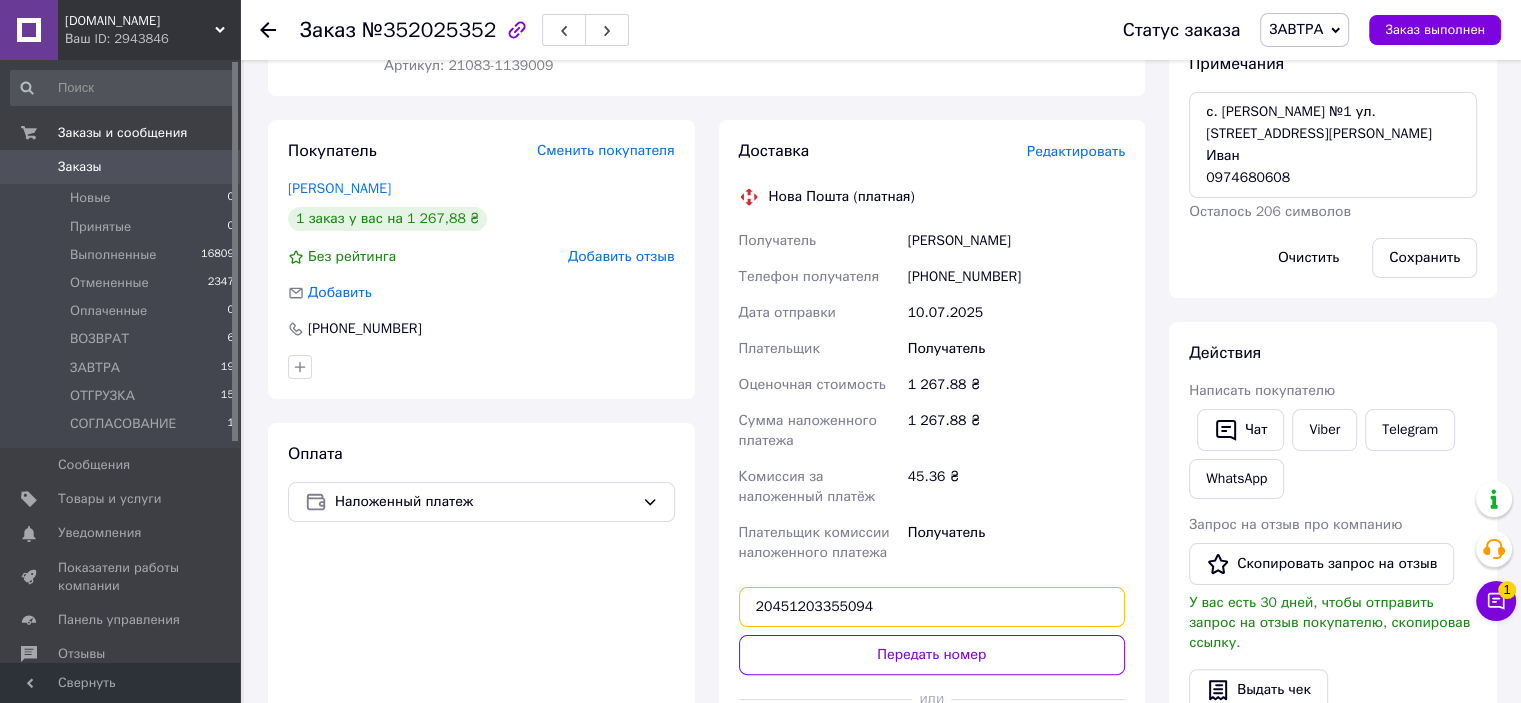 scroll, scrollTop: 500, scrollLeft: 0, axis: vertical 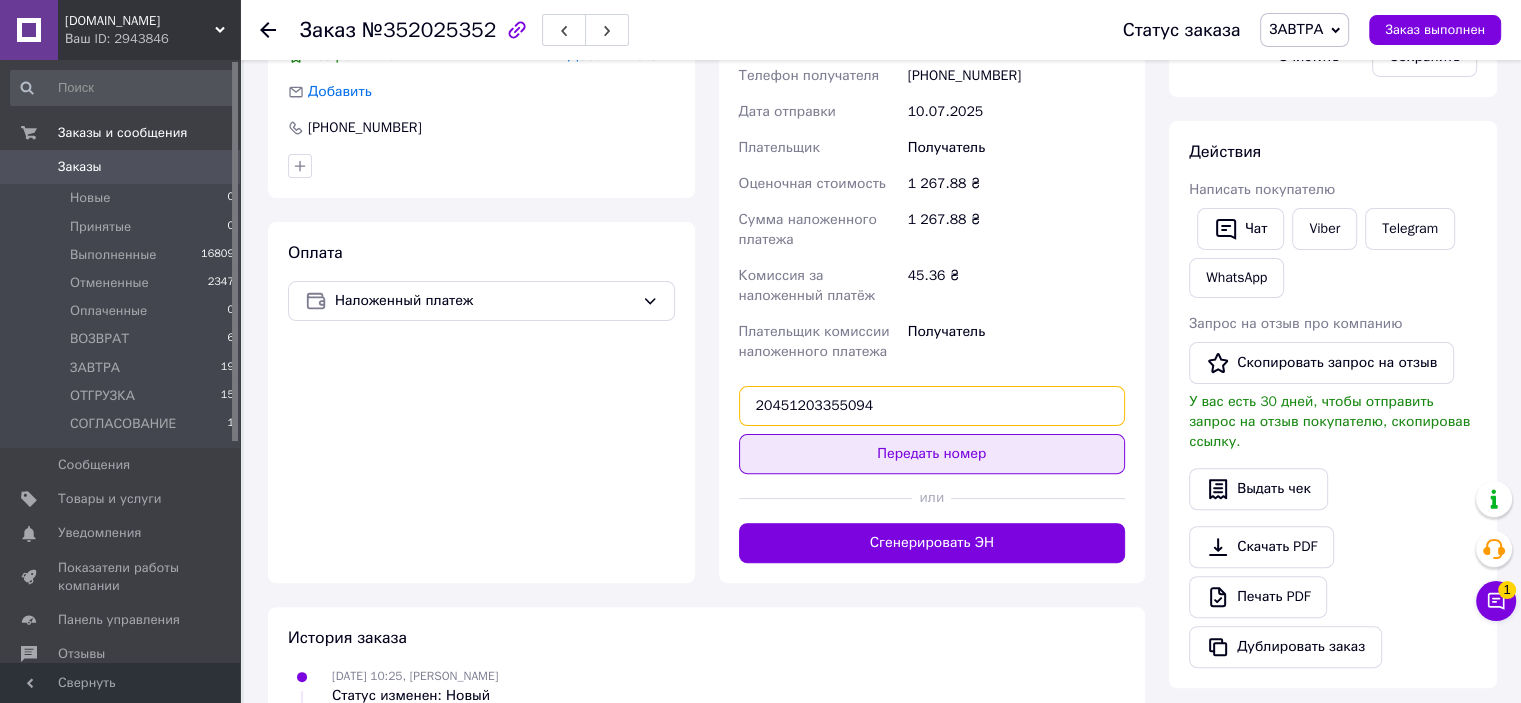 type on "20451203355094" 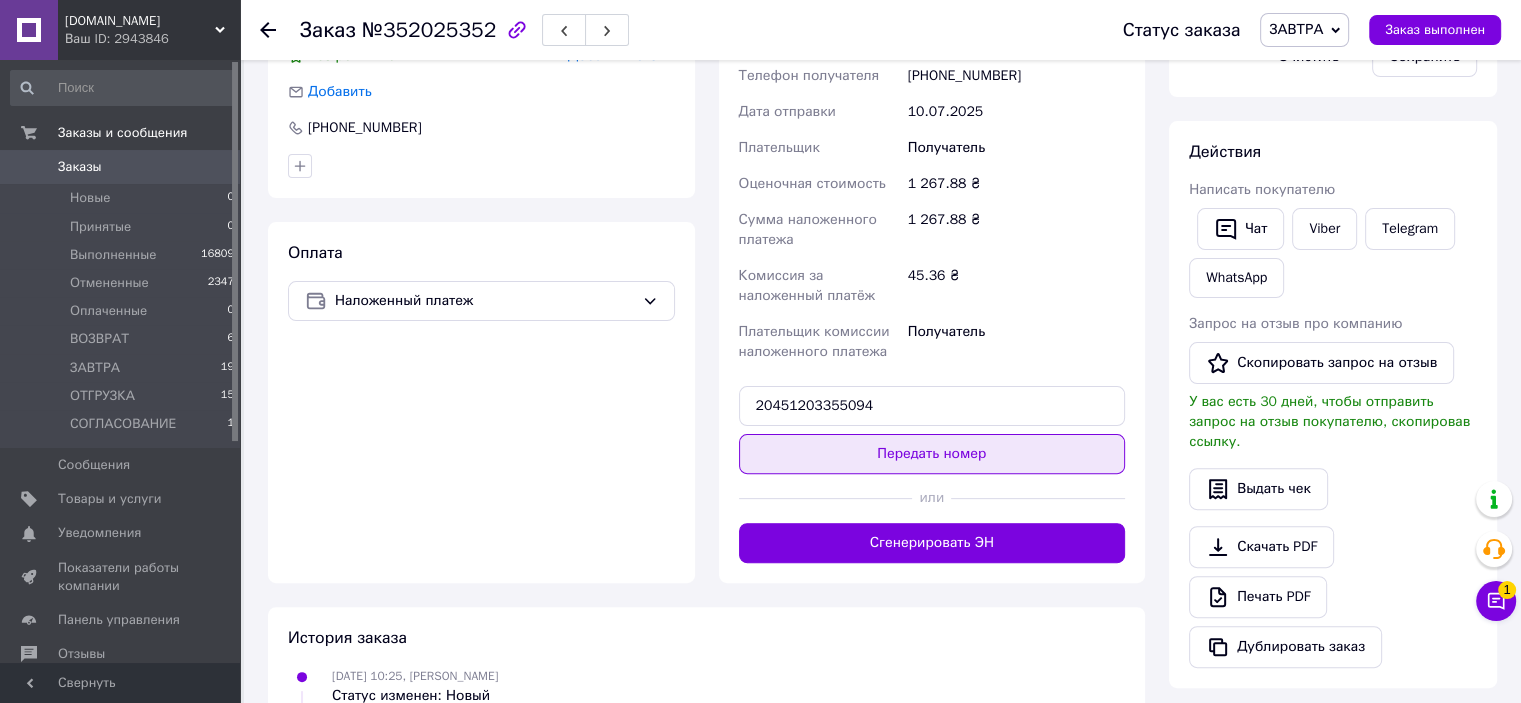 click on "Передать номер" at bounding box center [932, 454] 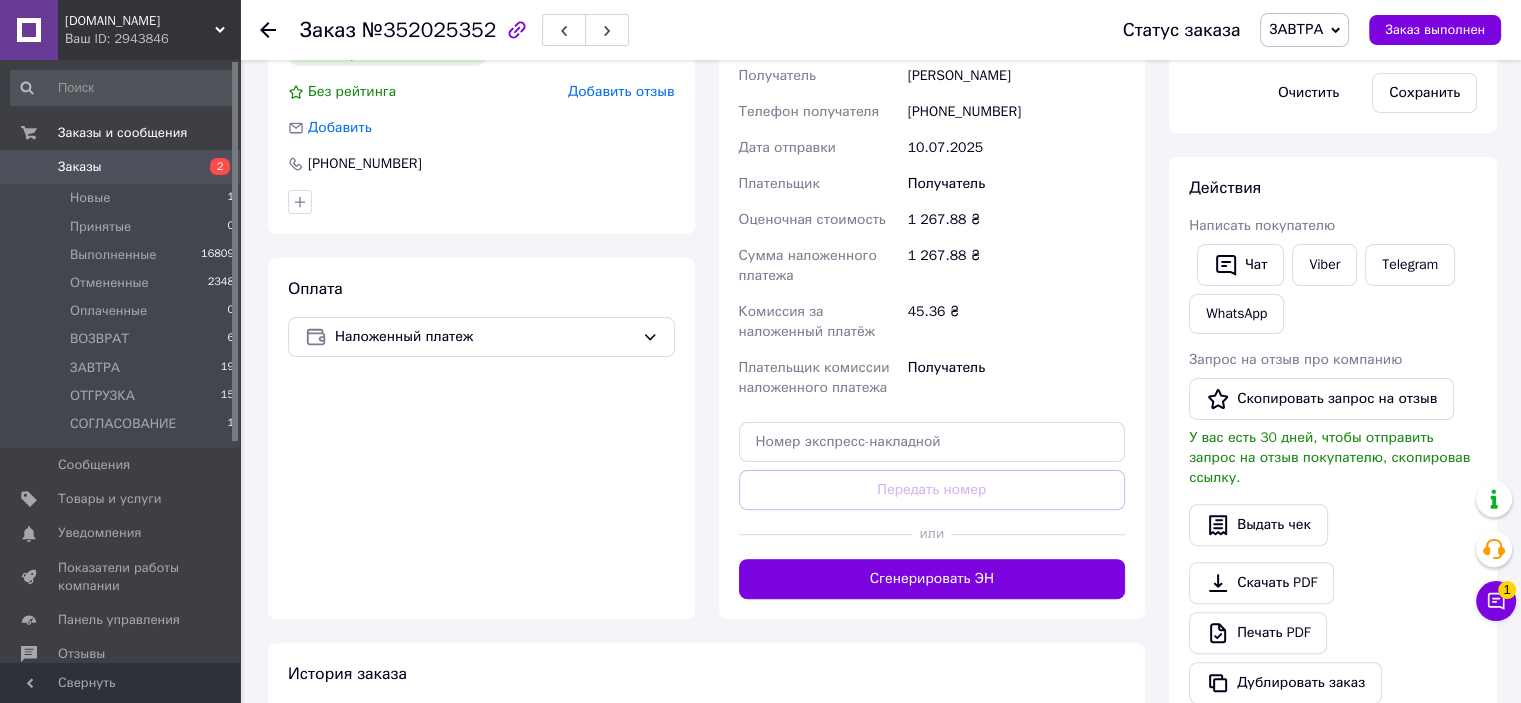 scroll, scrollTop: 511, scrollLeft: 0, axis: vertical 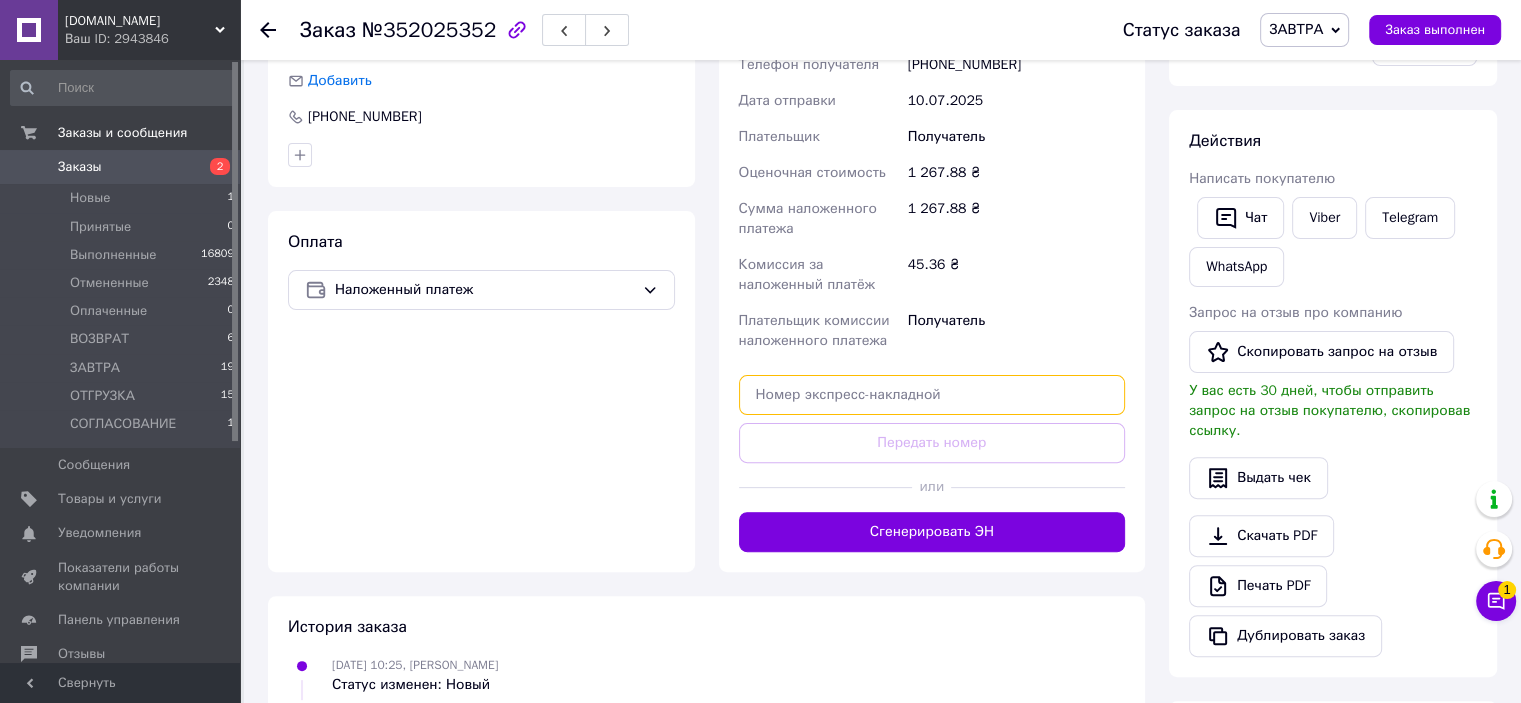 paste on "20451203355094" 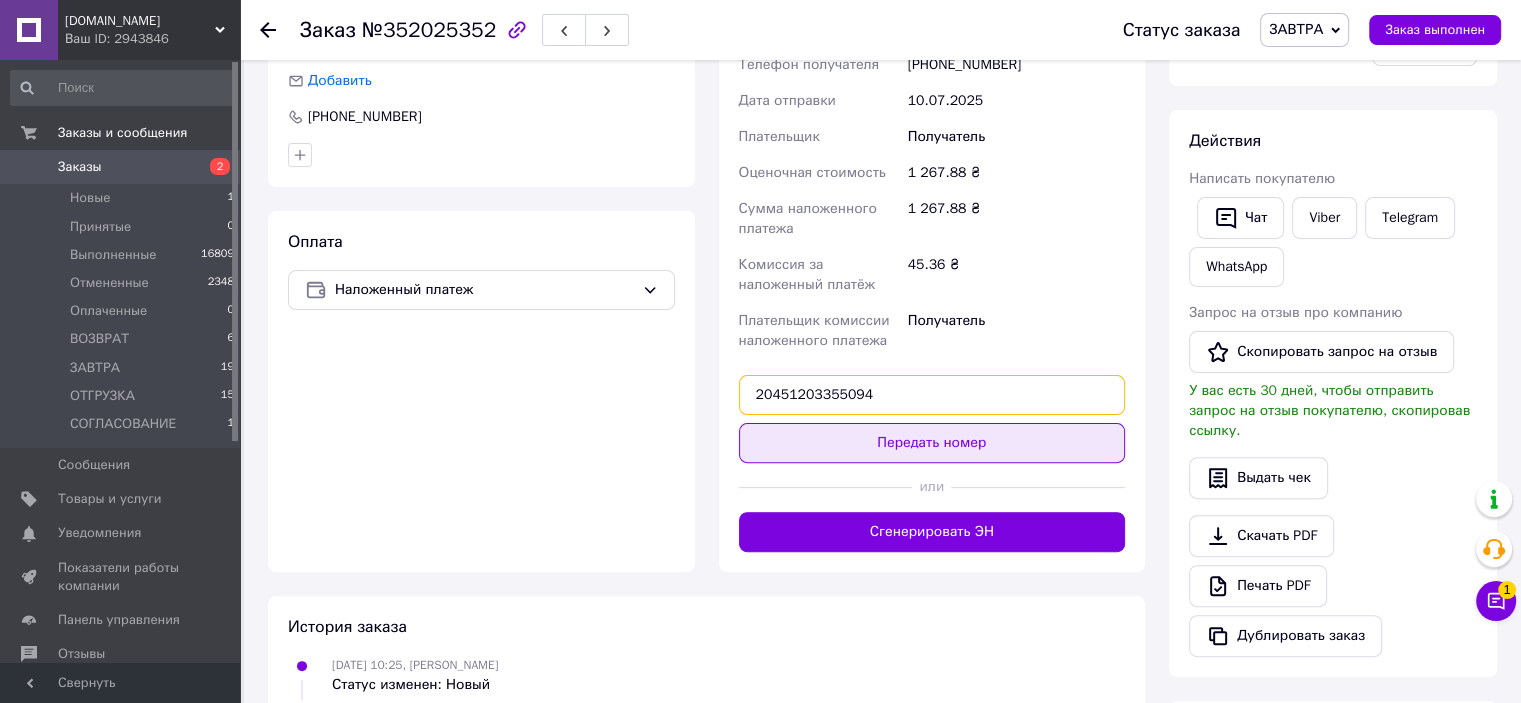 type on "20451203355094" 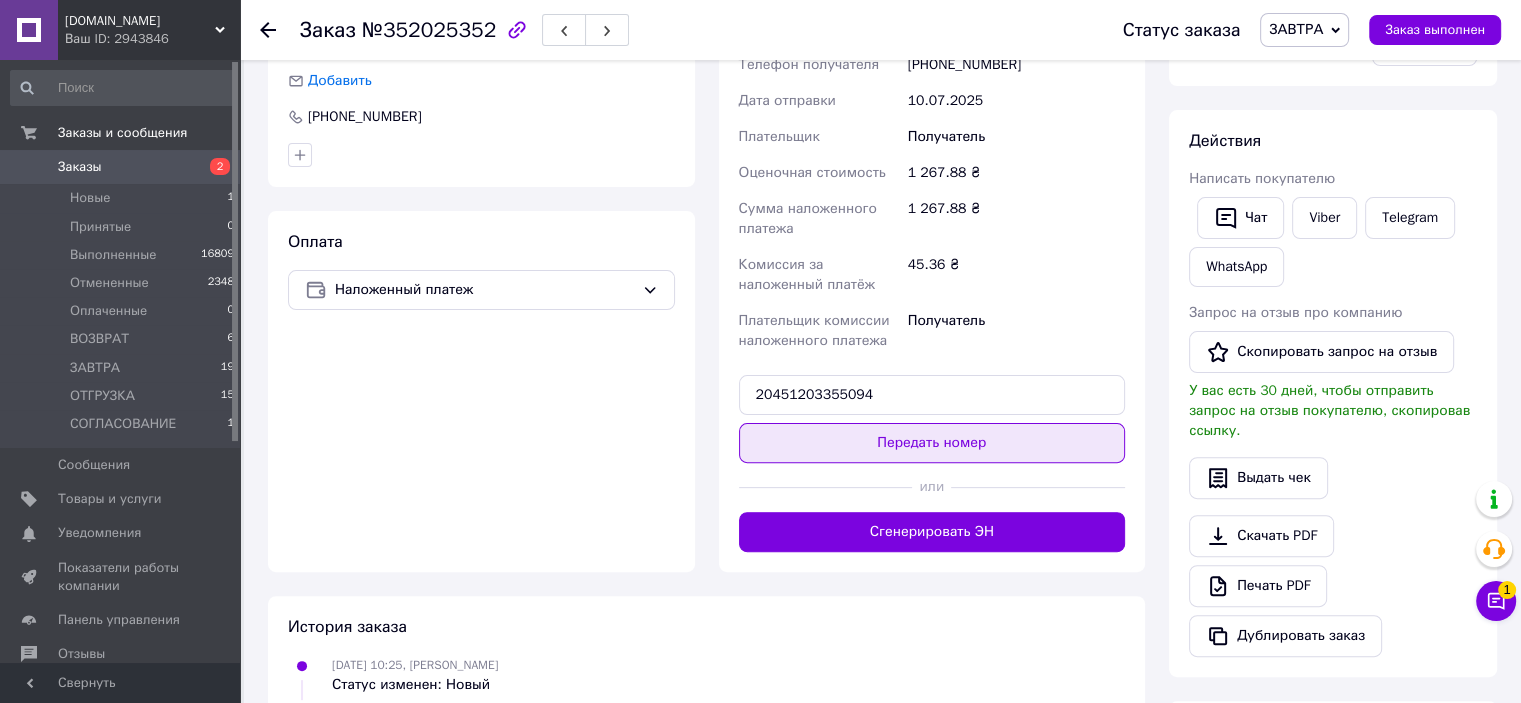 click on "Передать номер" at bounding box center (932, 443) 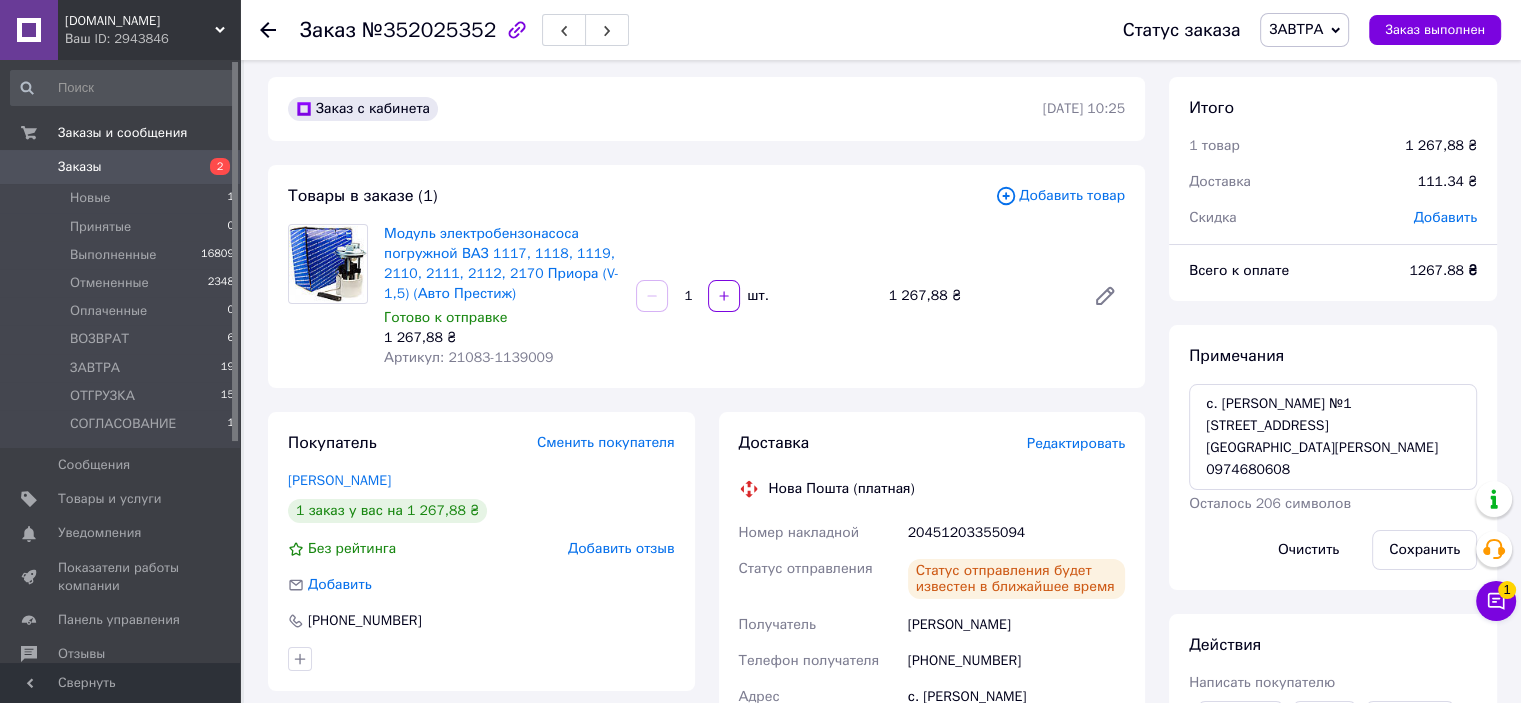 scroll, scrollTop: 0, scrollLeft: 0, axis: both 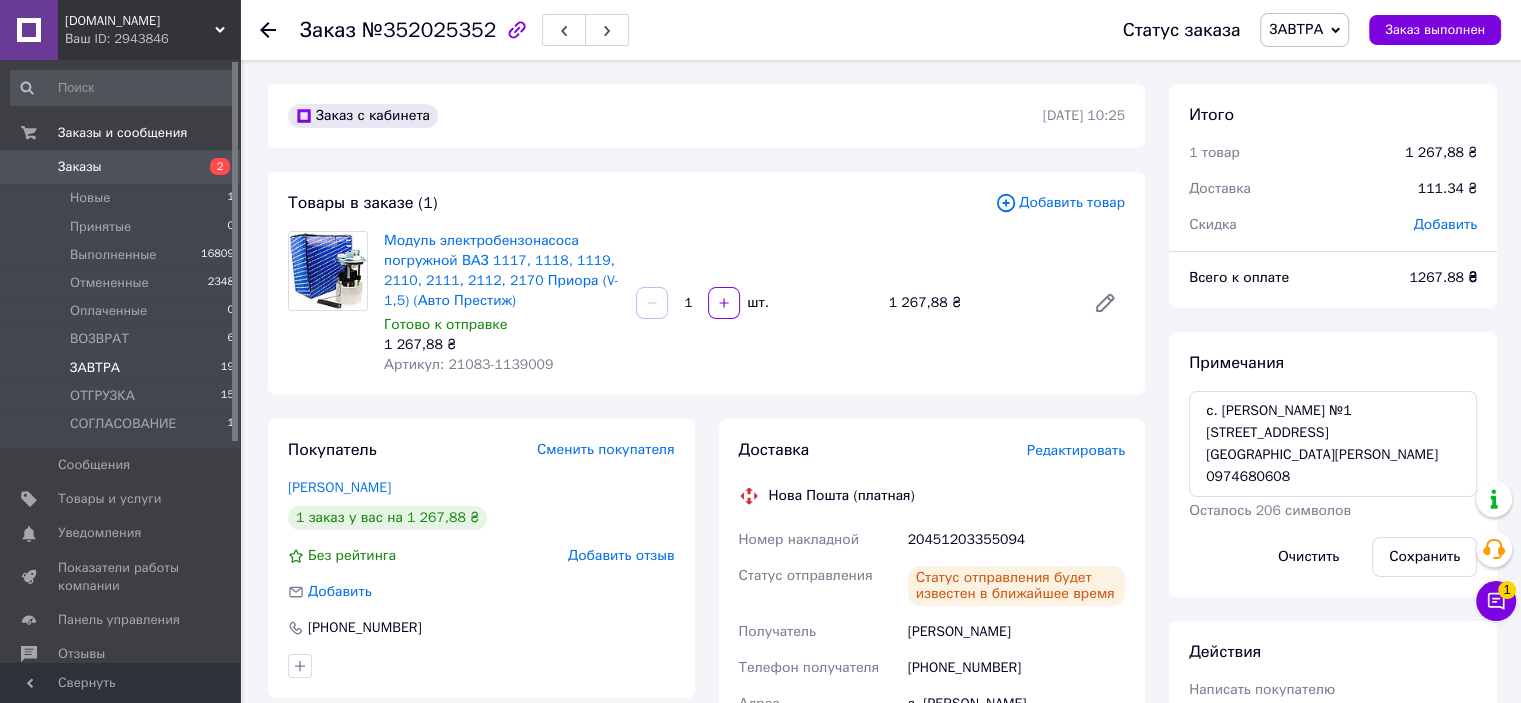 click on "[DATE] 19" at bounding box center (123, 368) 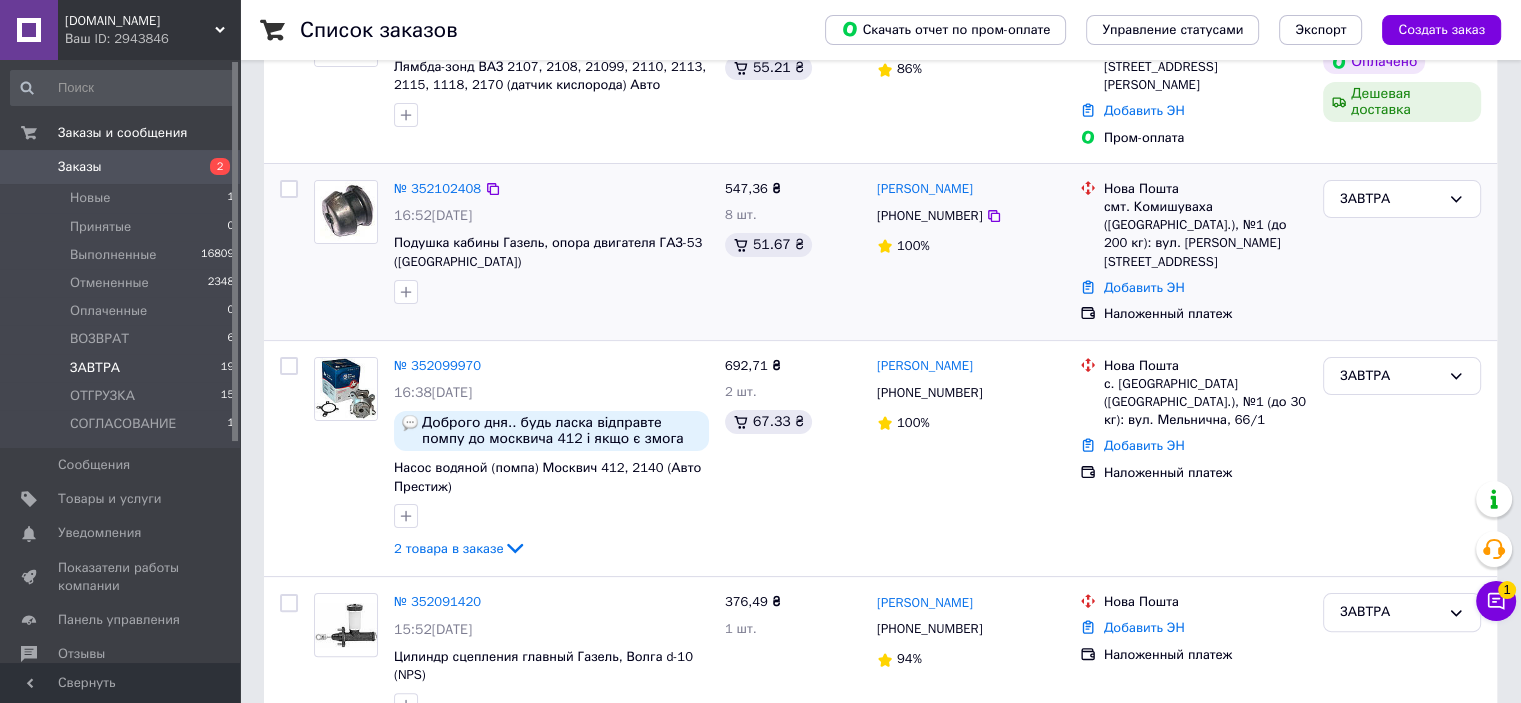 scroll, scrollTop: 400, scrollLeft: 0, axis: vertical 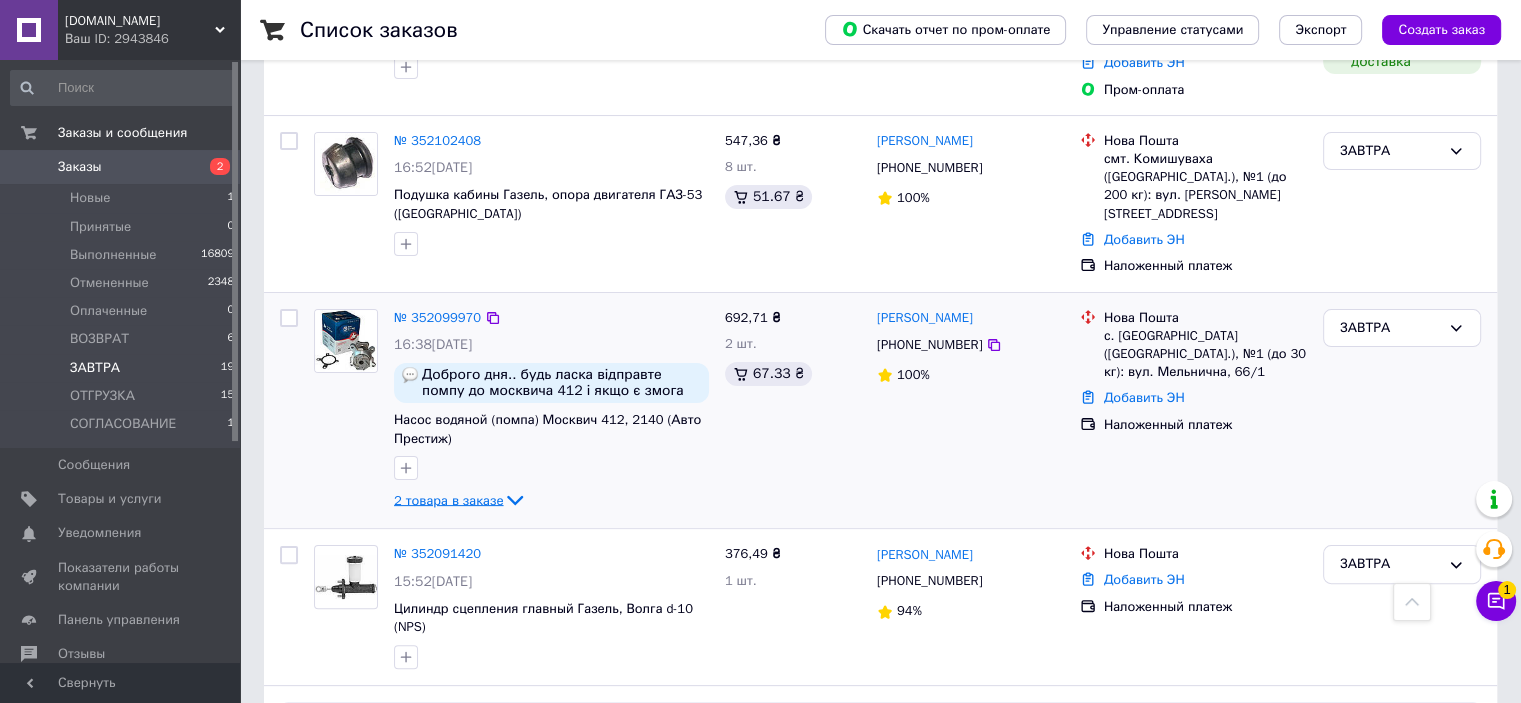 click 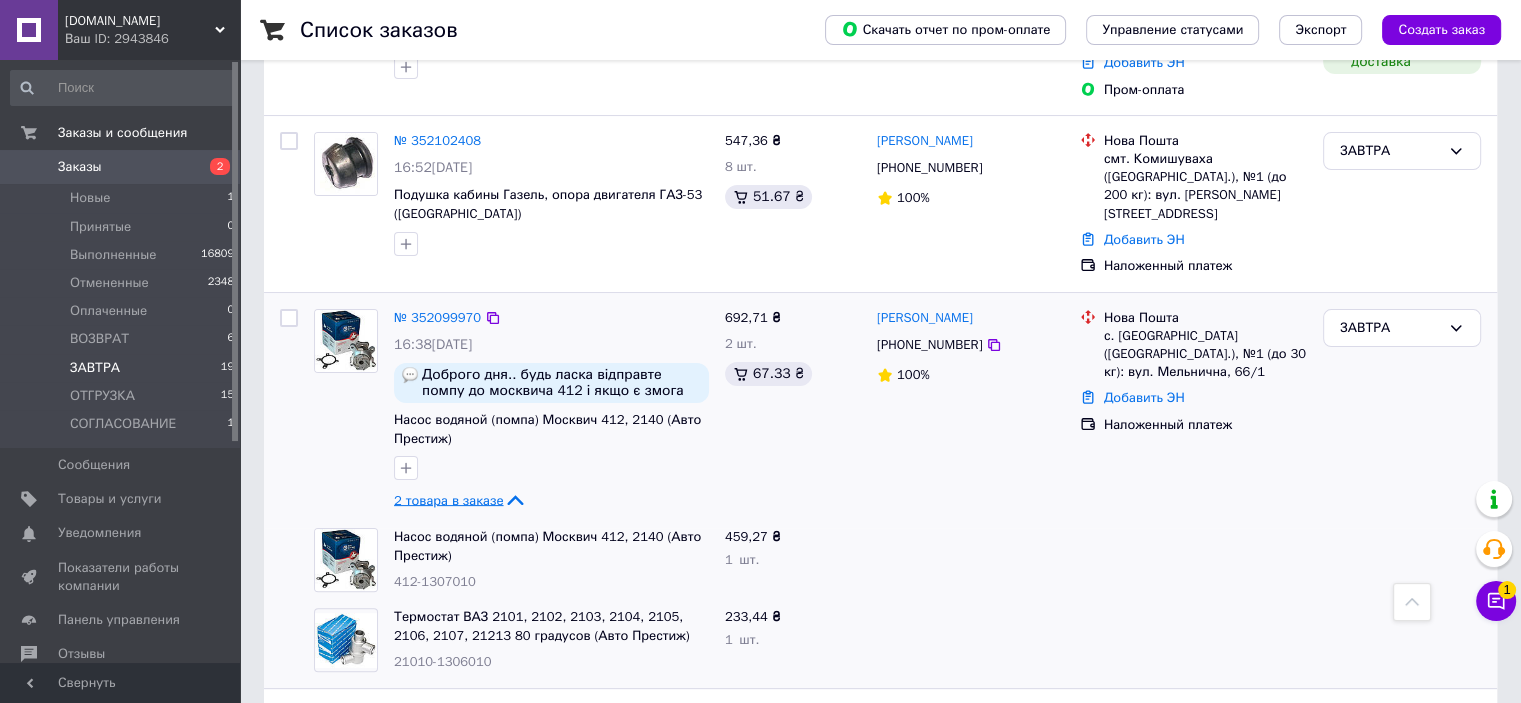 click 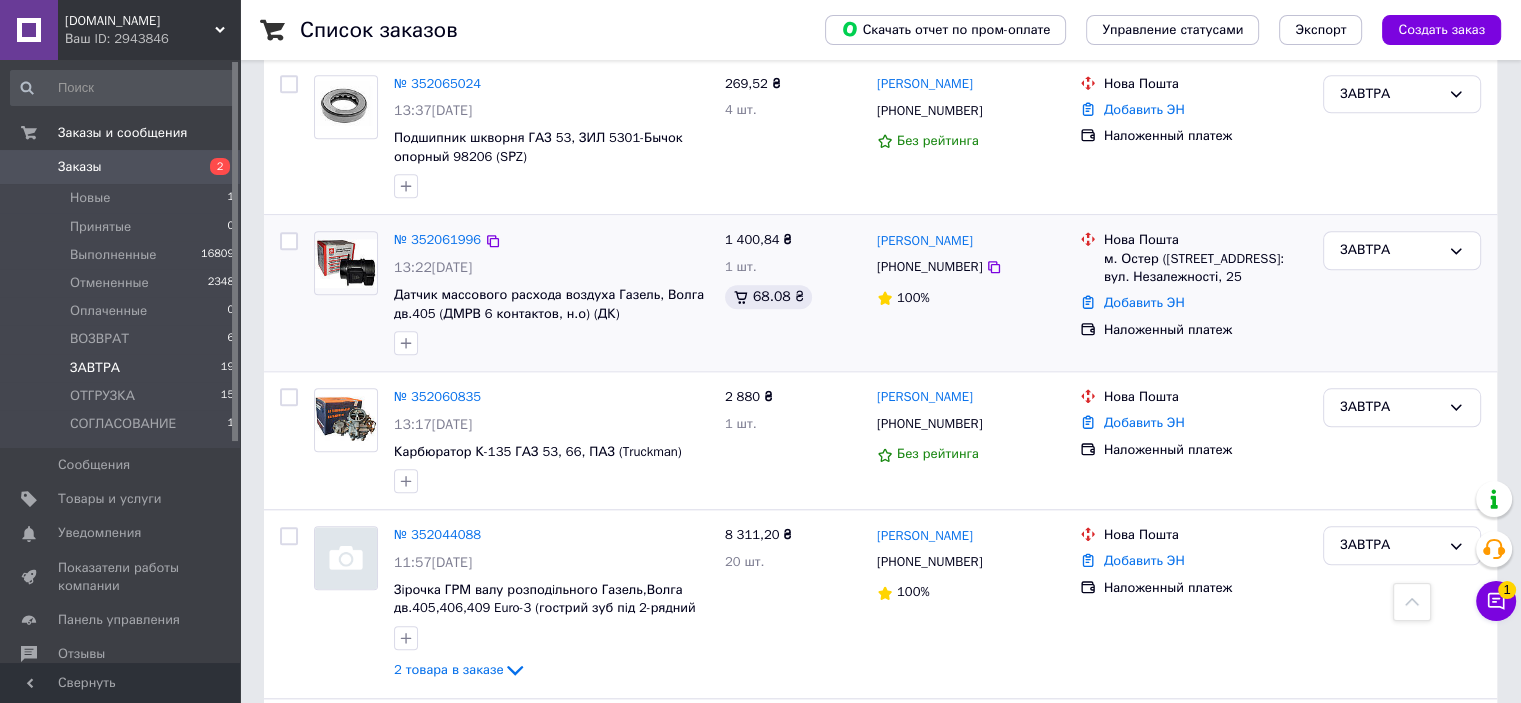 scroll, scrollTop: 1900, scrollLeft: 0, axis: vertical 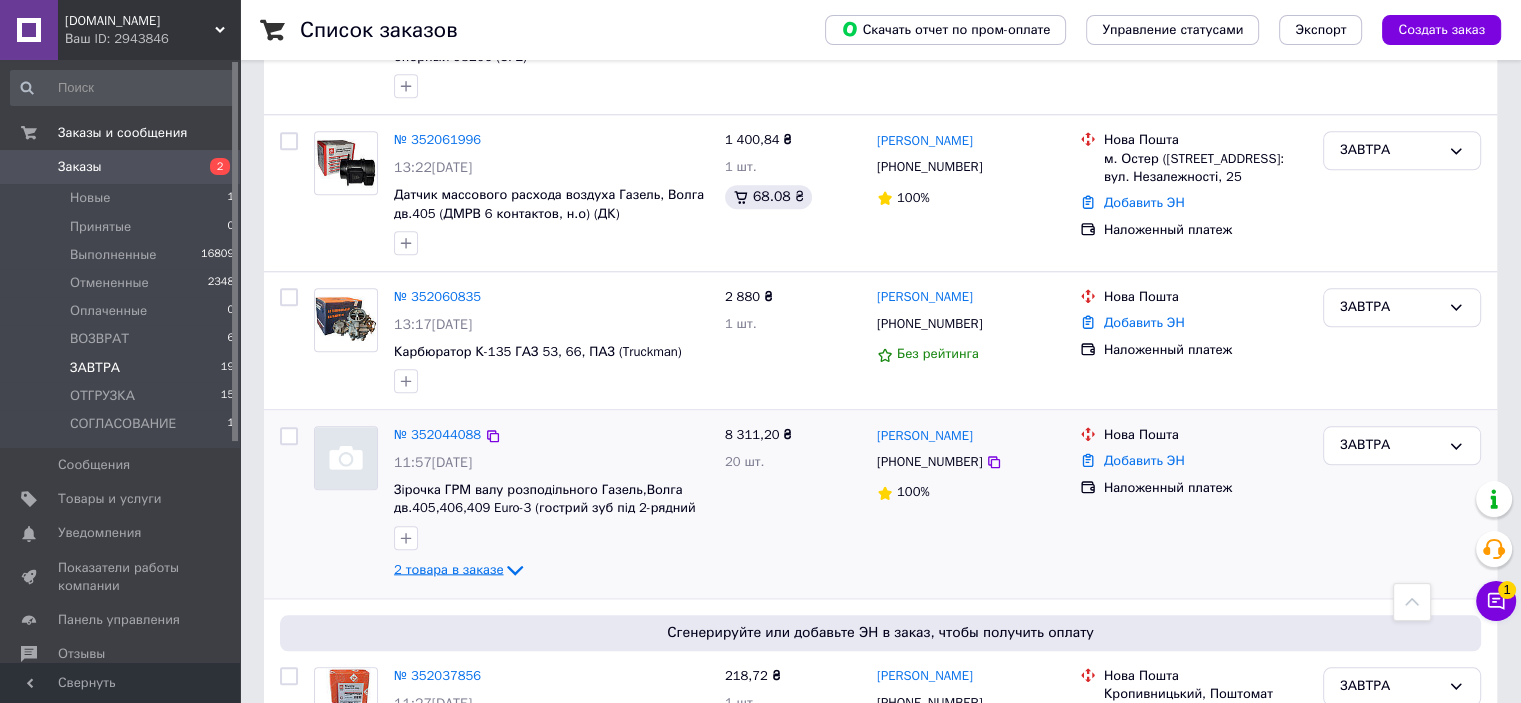 click 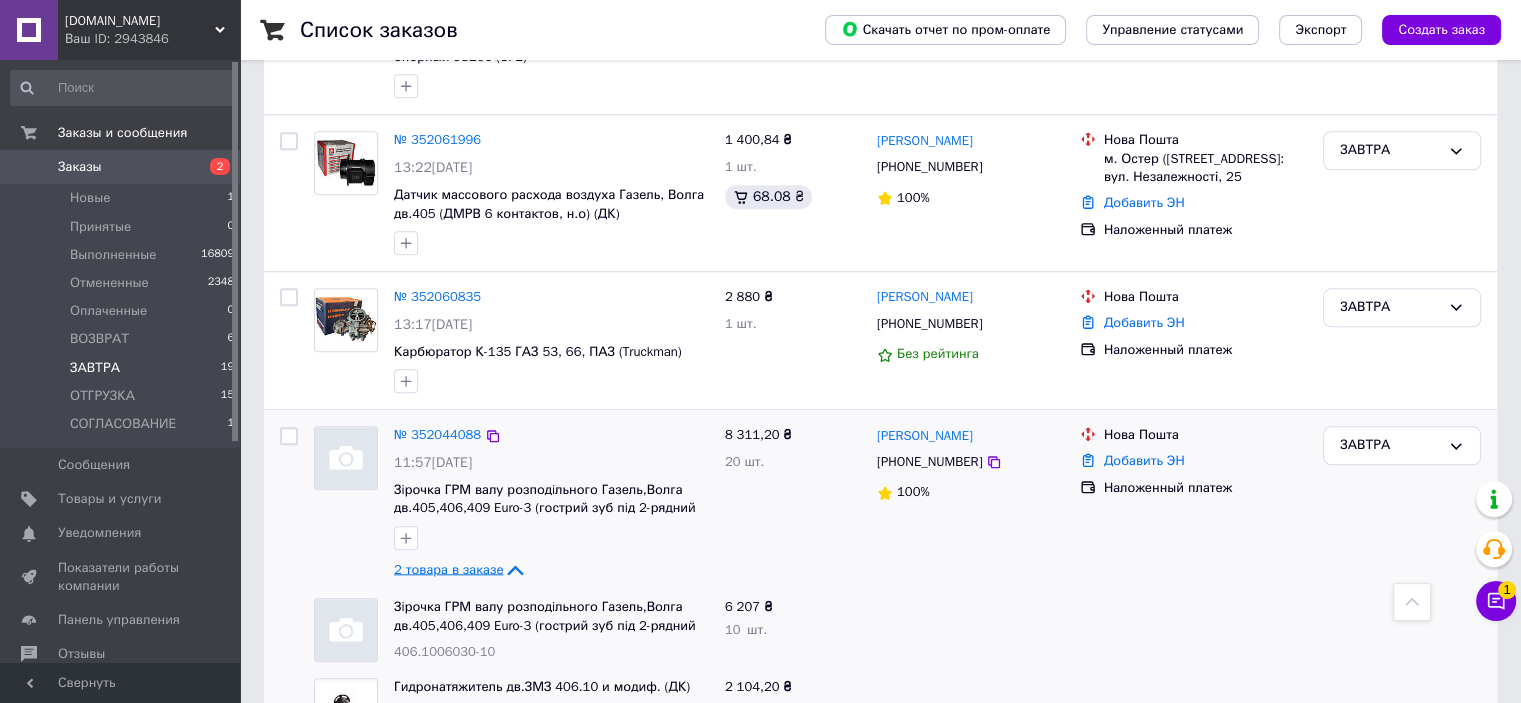 click 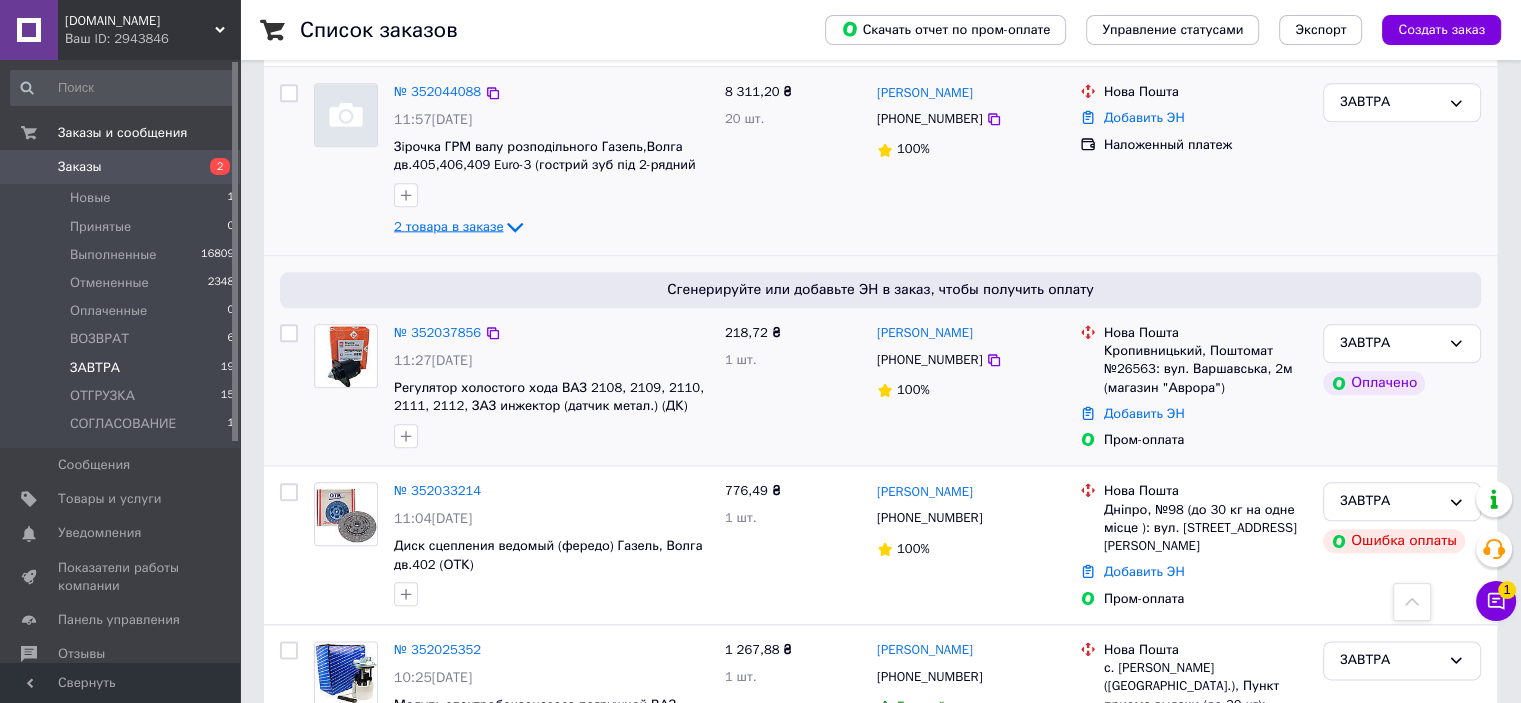 scroll, scrollTop: 2227, scrollLeft: 0, axis: vertical 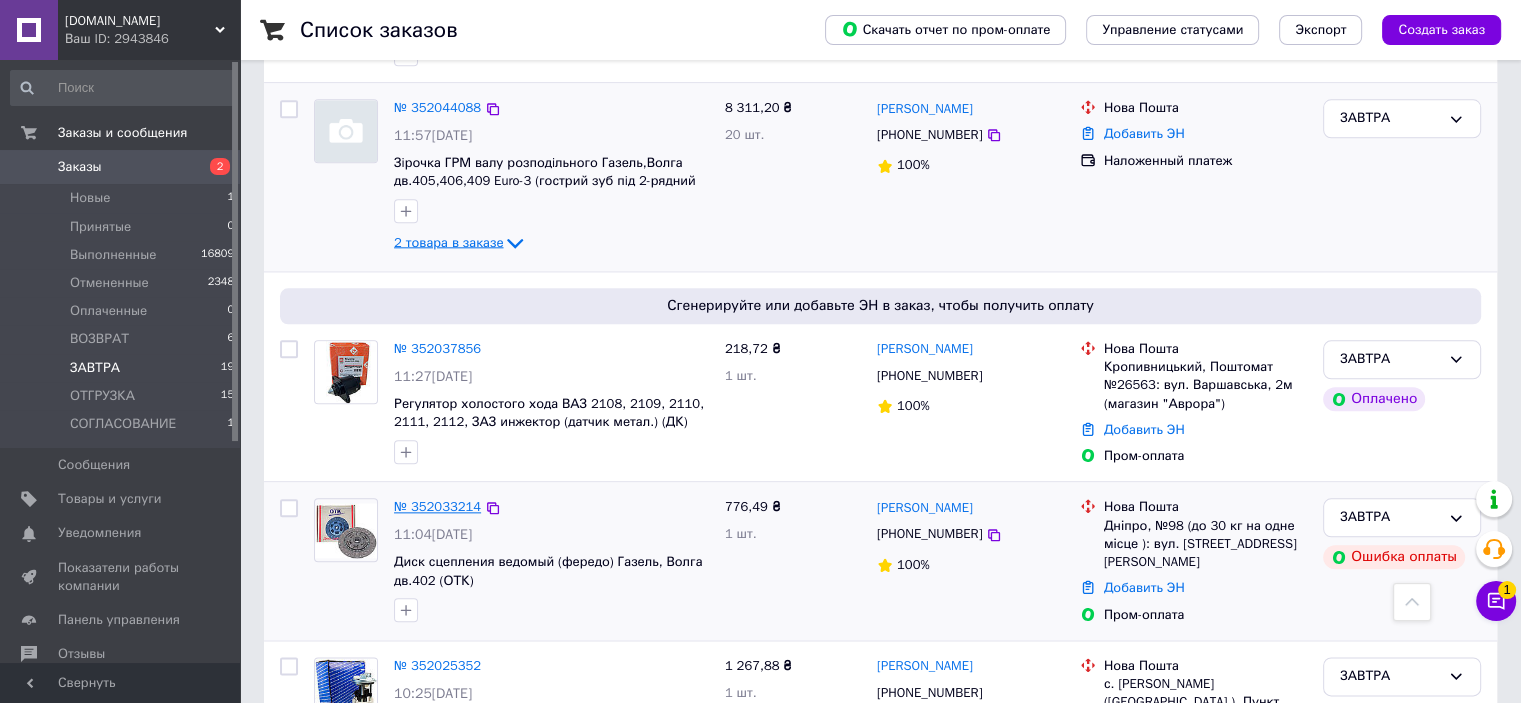 click on "№ 352033214" at bounding box center [437, 506] 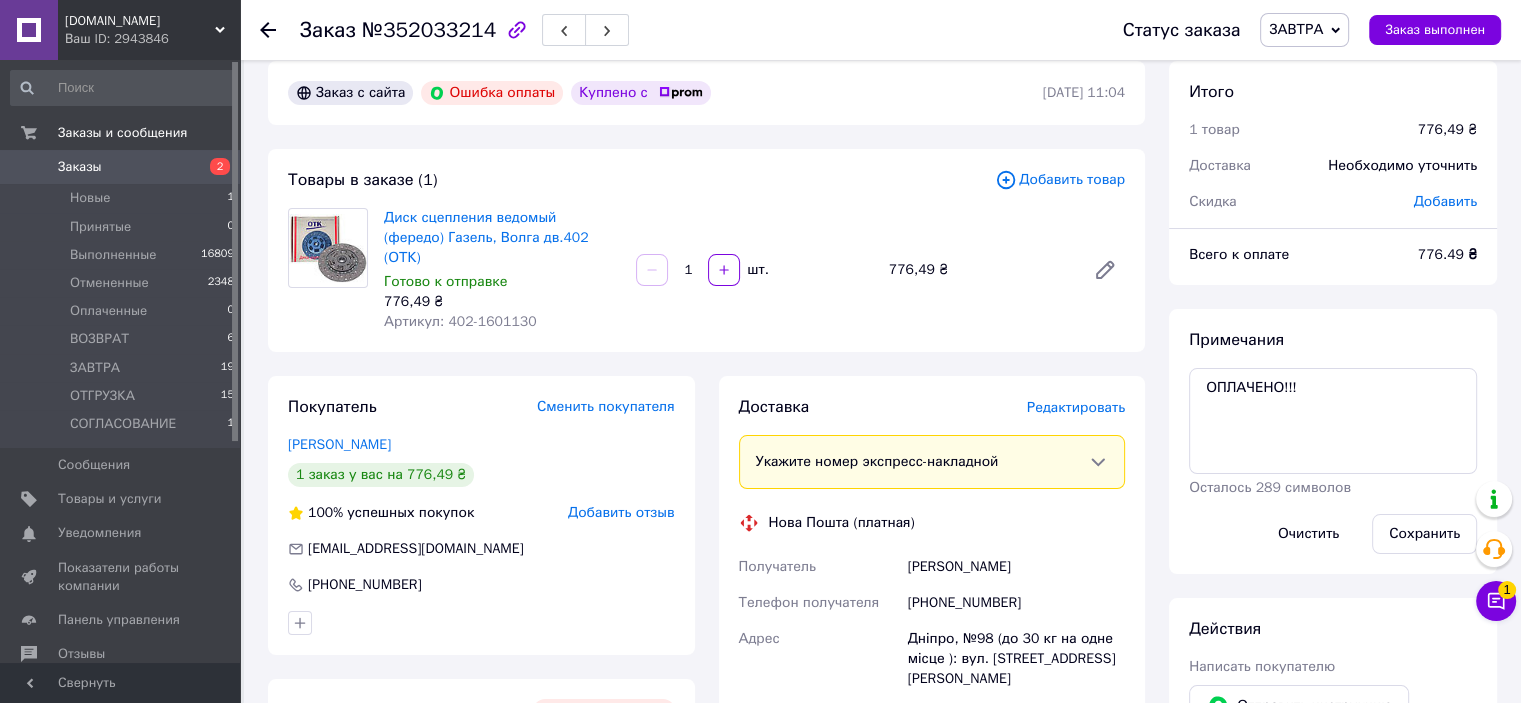 scroll, scrollTop: 0, scrollLeft: 0, axis: both 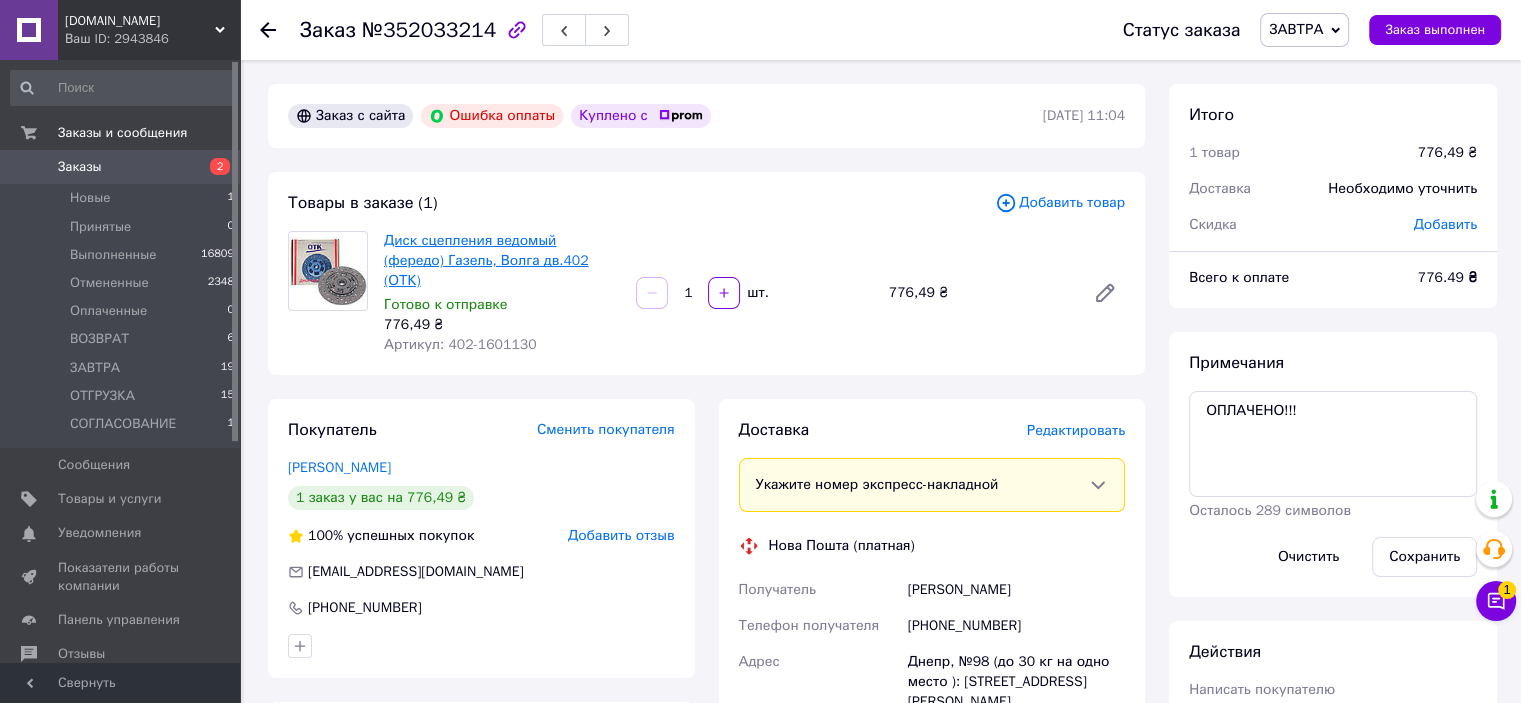 click on "Диск сцепления ведомый (фередо) Газель, Волга дв.402 (ОТК)" at bounding box center (486, 260) 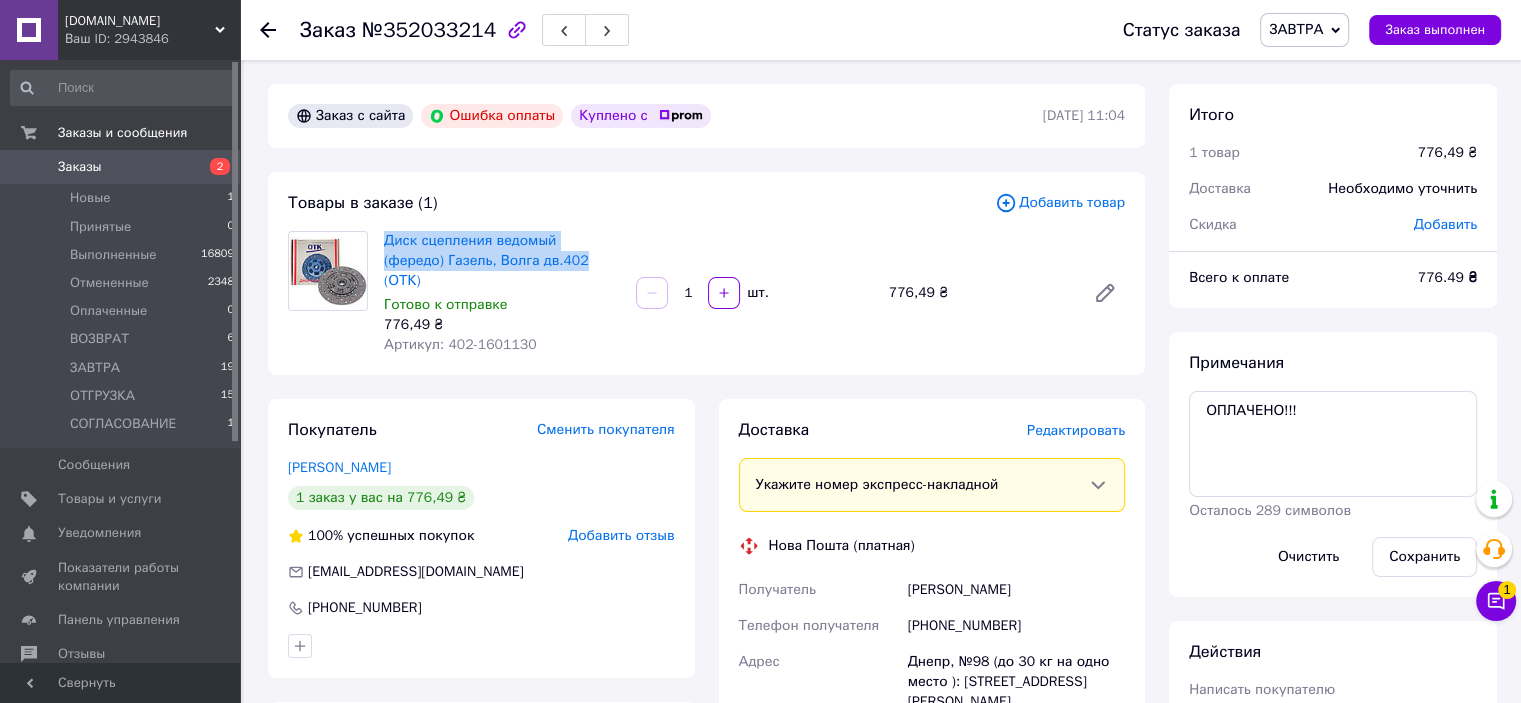 drag, startPoint x: 376, startPoint y: 236, endPoint x: 512, endPoint y: 271, distance: 140.43147 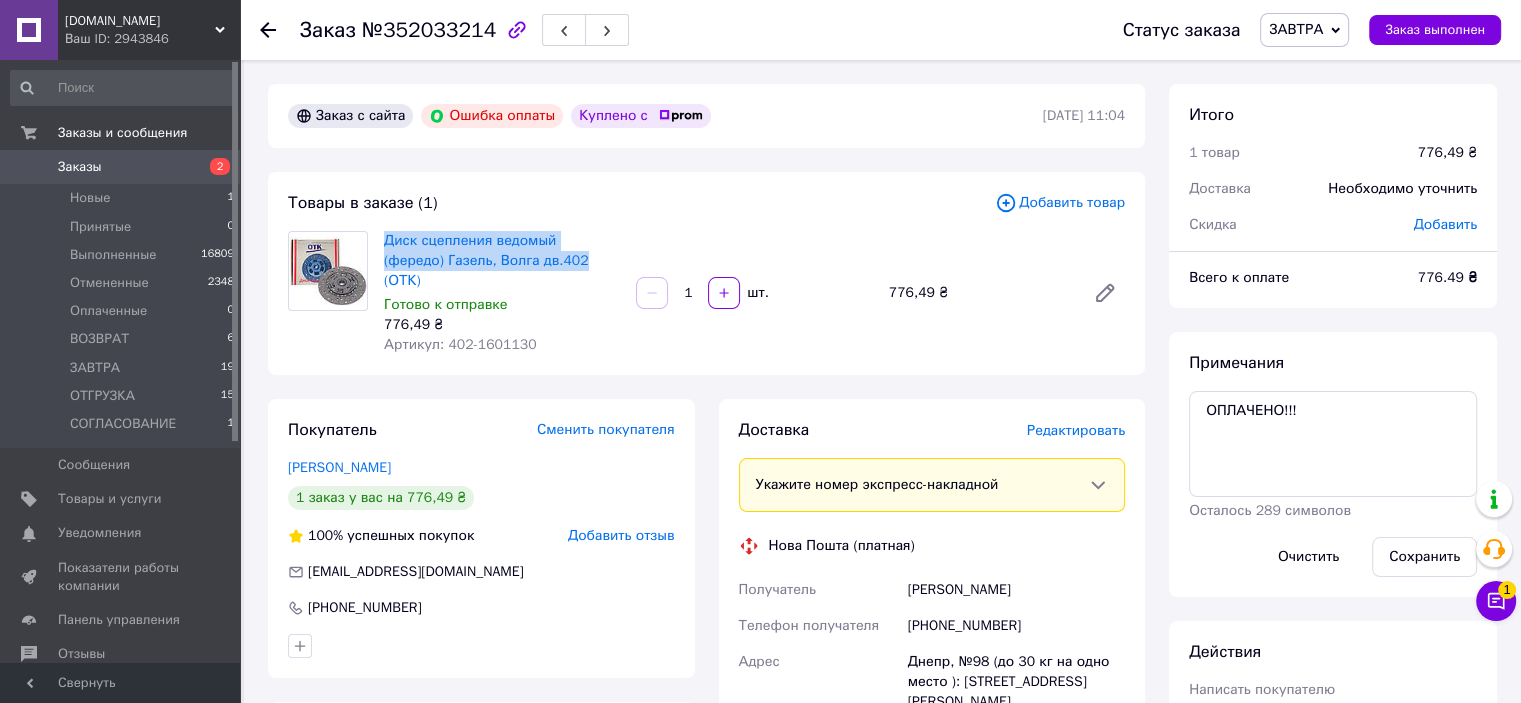 click on "Диск сцепления ведомый (фередо) Газель, Волга дв.402 (ОТК) Готово к отправке 776,49 ₴ Артикул: 402-1601130" at bounding box center [502, 293] 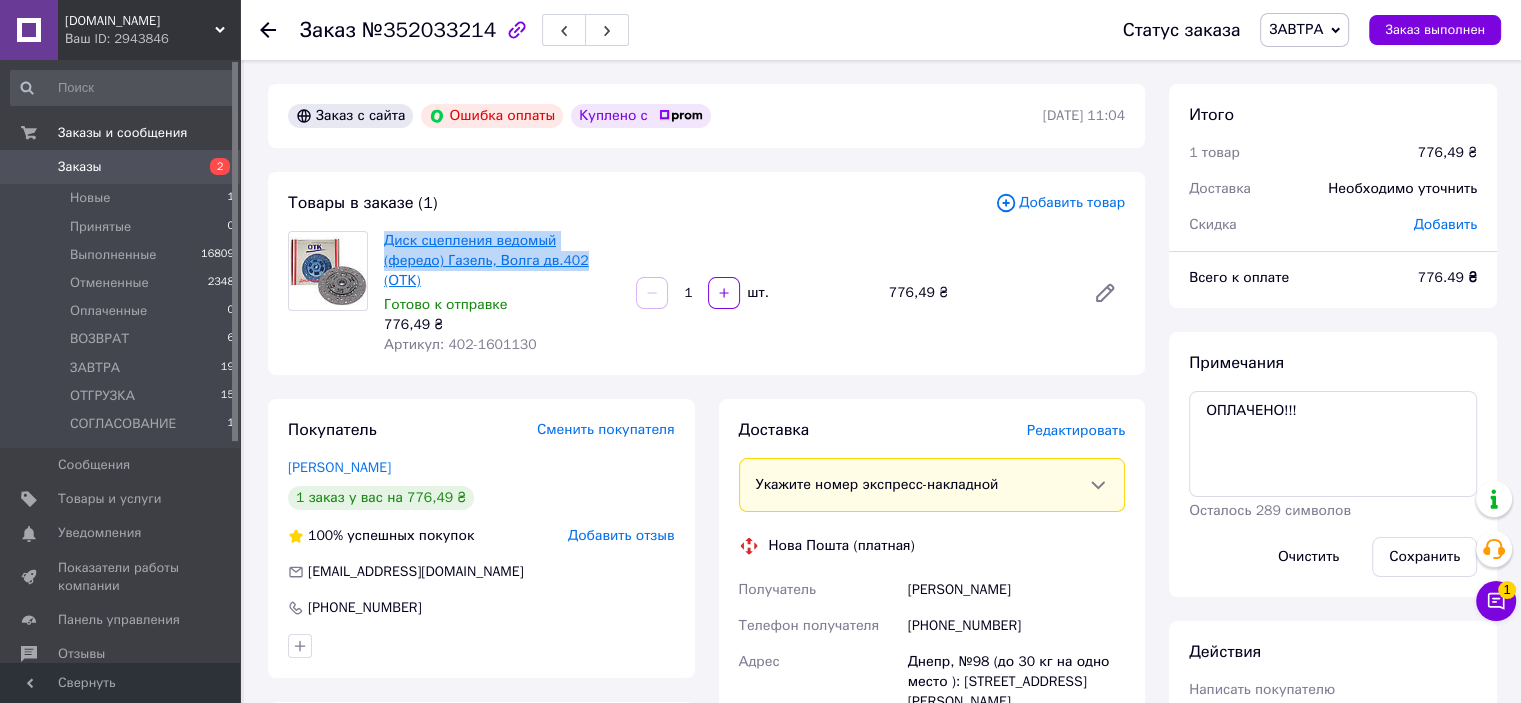copy on "Диск сцепления ведомый (фередо) Газель, Волга дв.402" 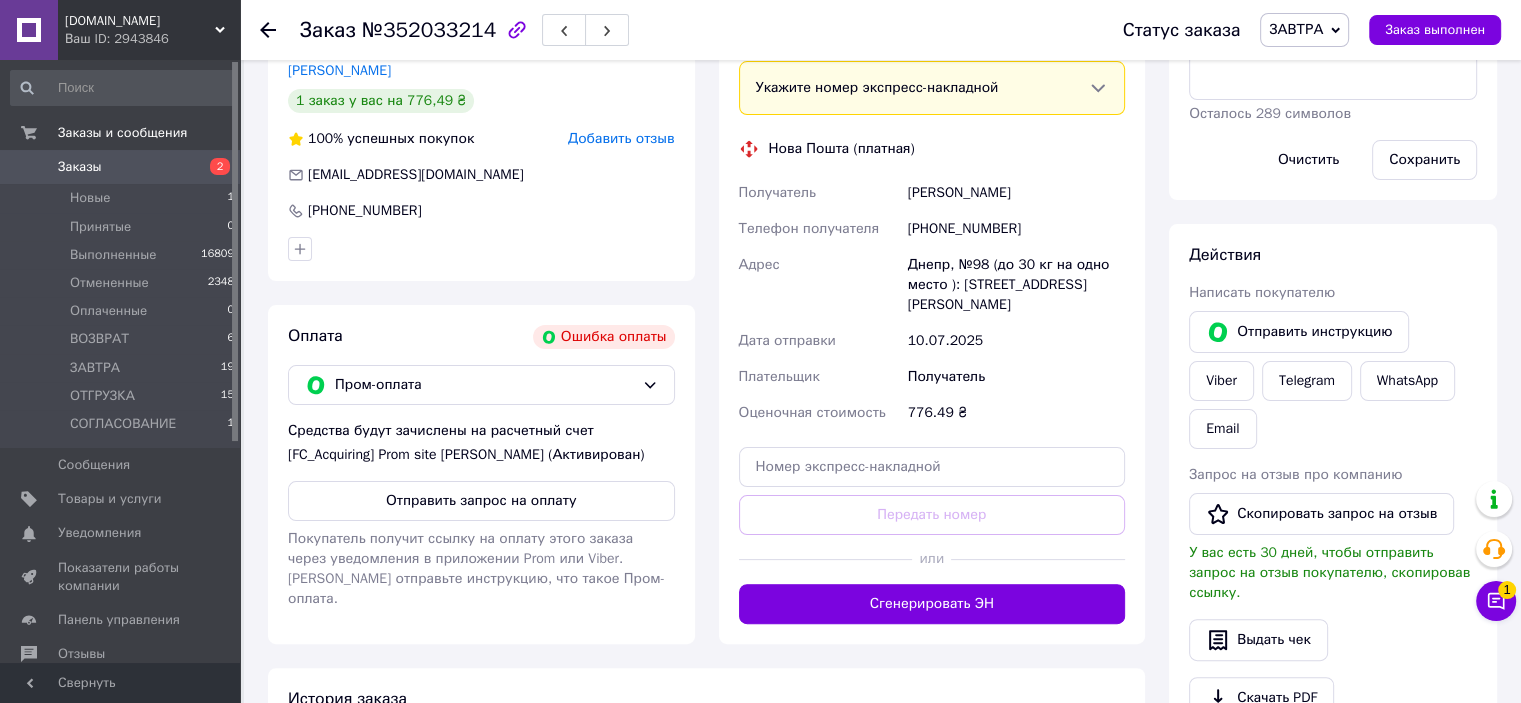 scroll, scrollTop: 400, scrollLeft: 0, axis: vertical 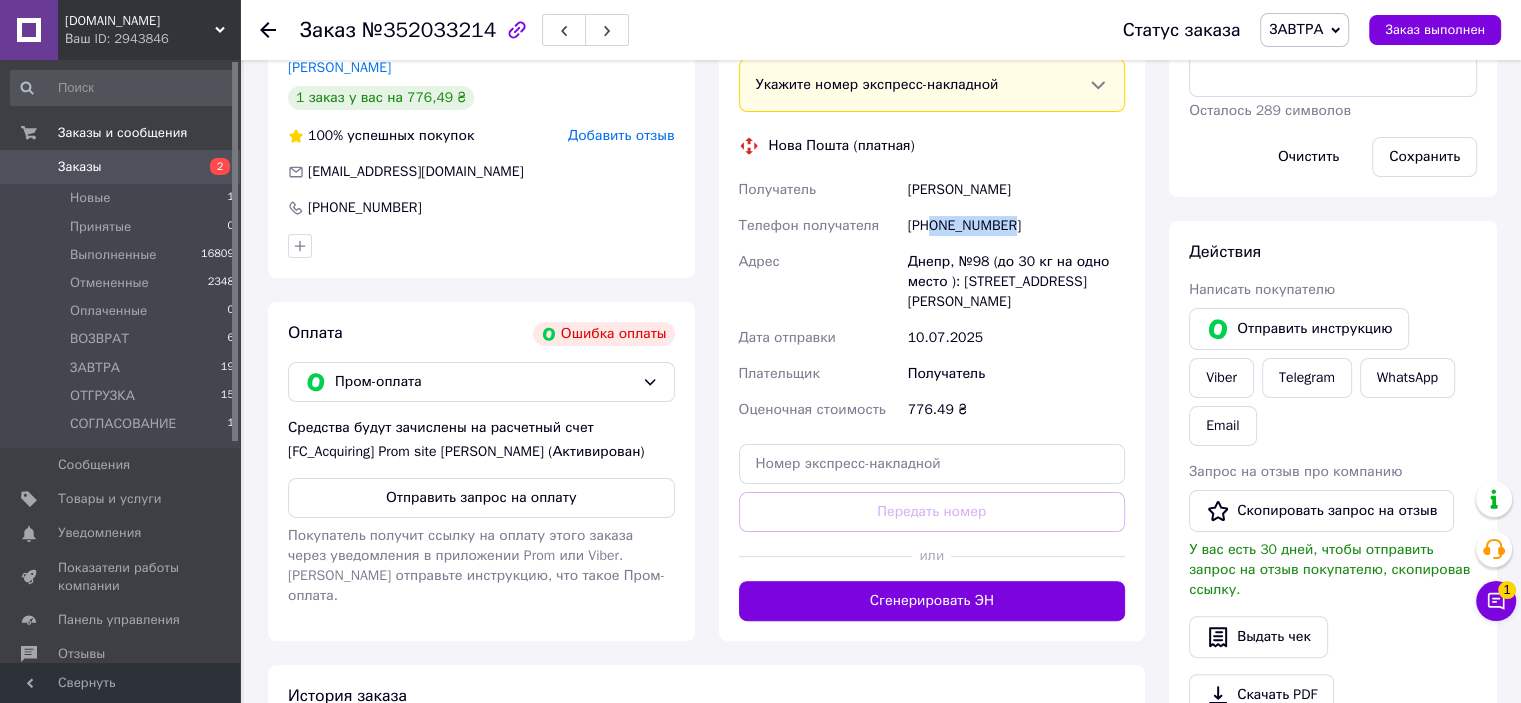 drag, startPoint x: 932, startPoint y: 203, endPoint x: 1034, endPoint y: 197, distance: 102.176315 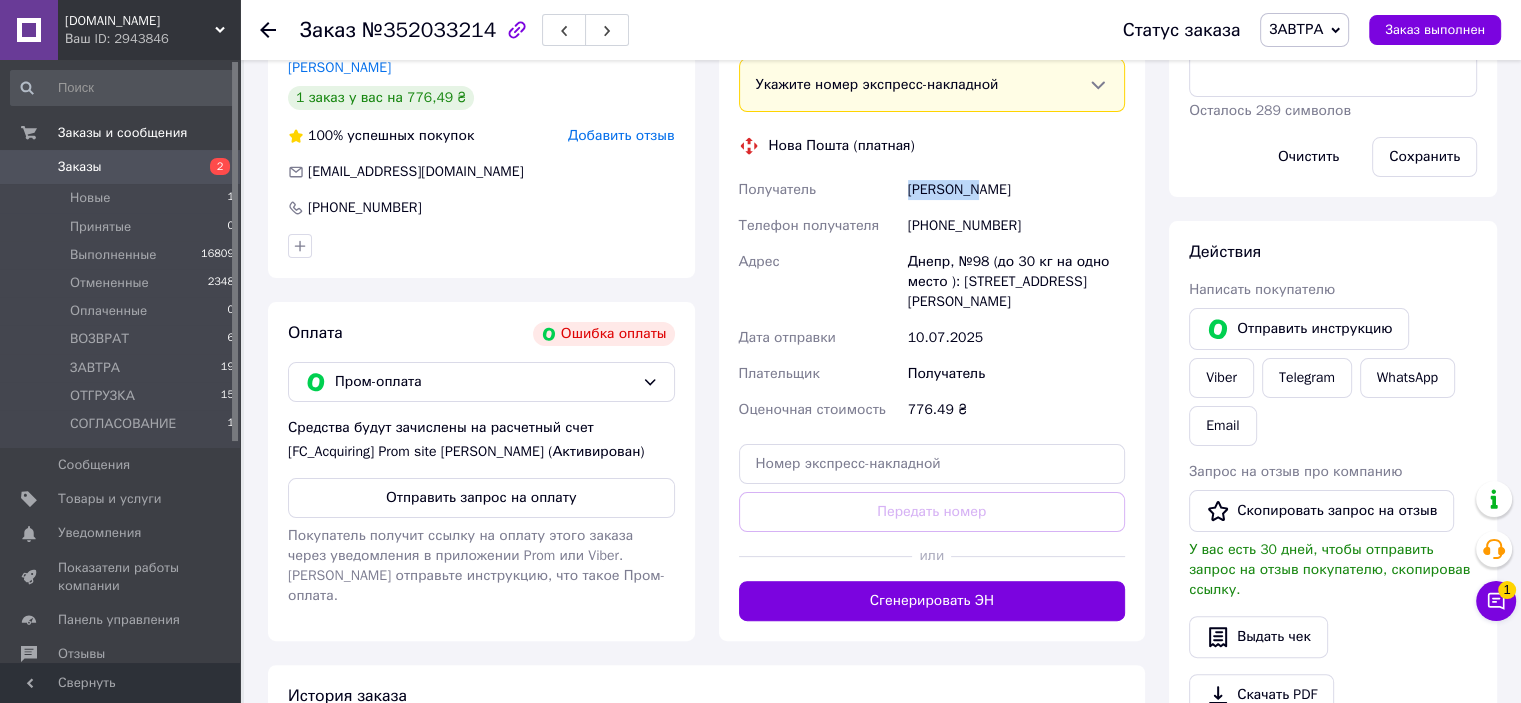 drag, startPoint x: 906, startPoint y: 175, endPoint x: 975, endPoint y: 181, distance: 69.260376 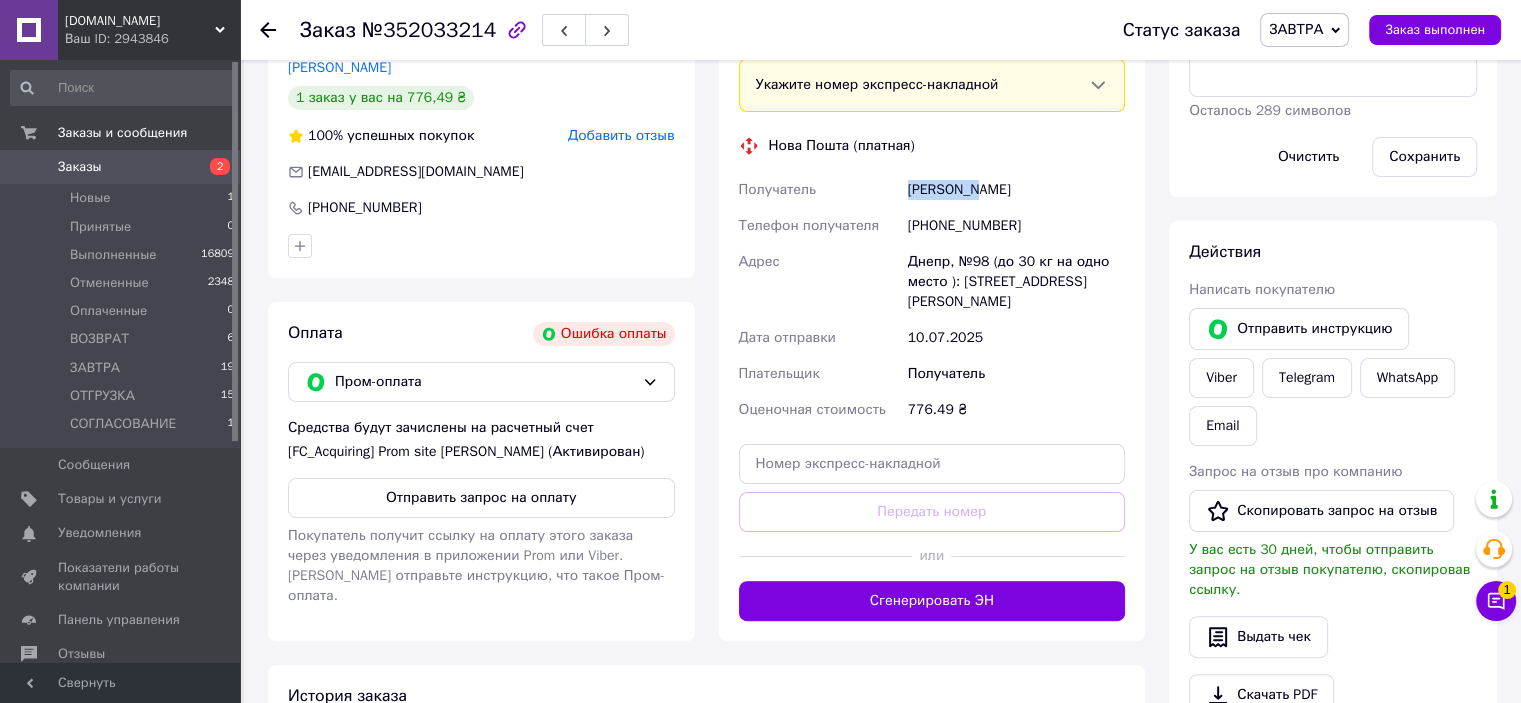 copy on "[PERSON_NAME]" 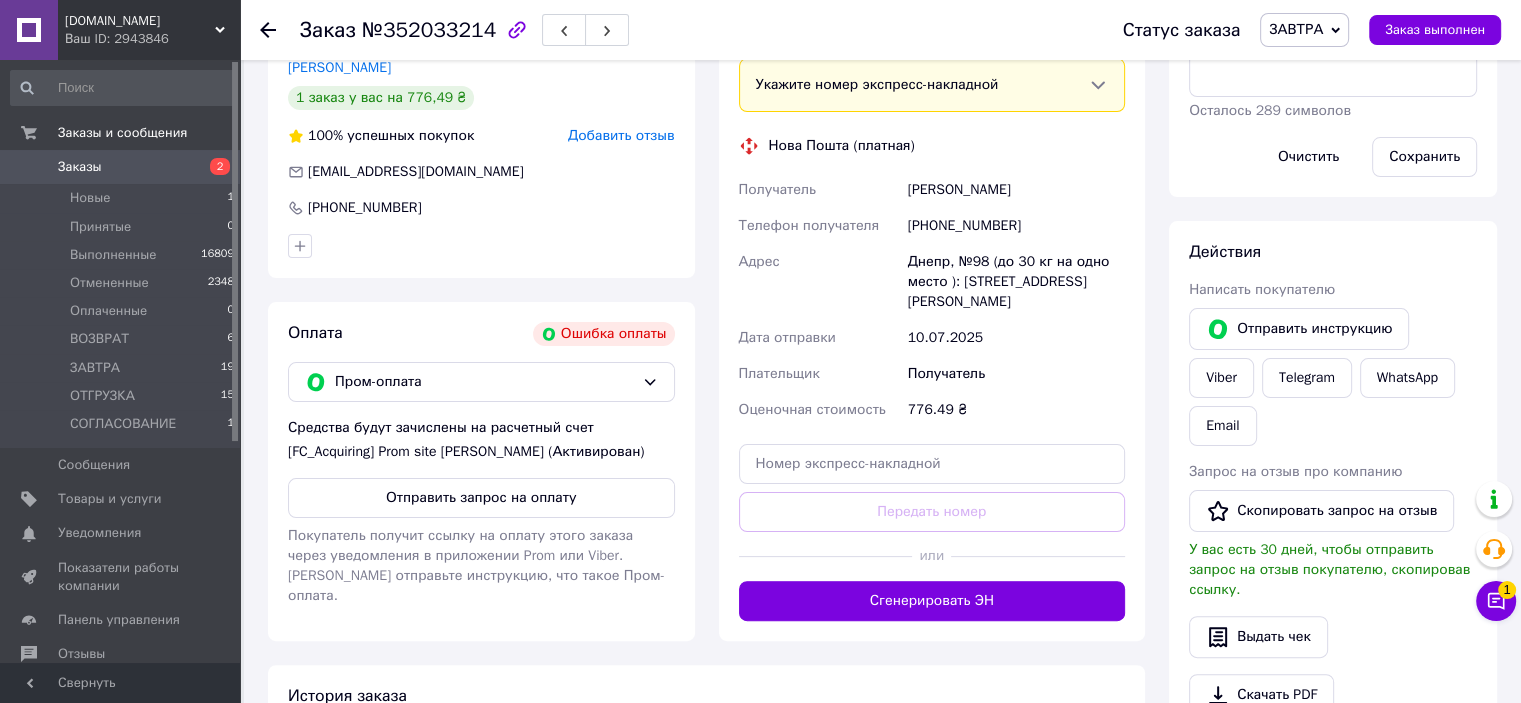 click on "Днепр, №98 (до 30 кг на одно место ): [STREET_ADDRESS][PERSON_NAME]" at bounding box center (1016, 282) 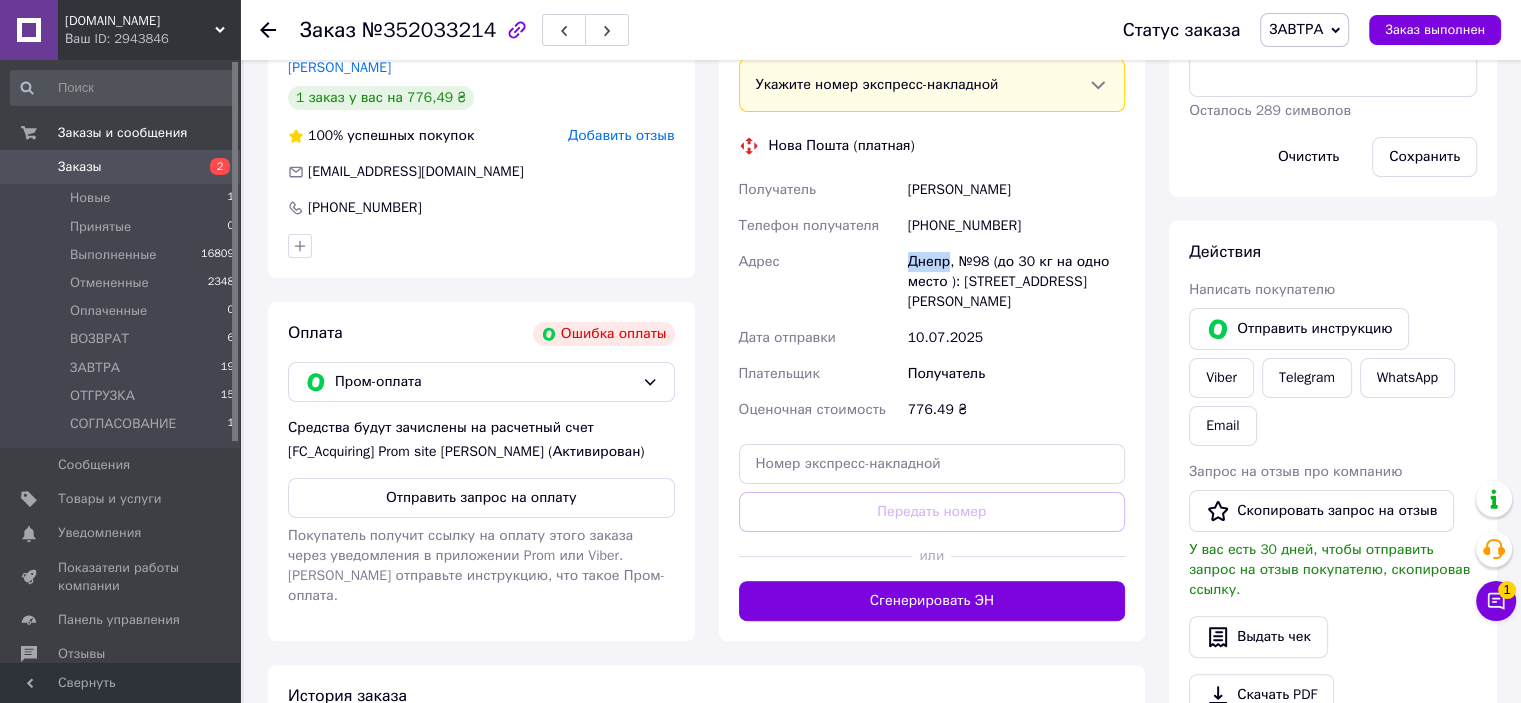 click on "Днепр, №98 (до 30 кг на одно место ): [STREET_ADDRESS][PERSON_NAME]" at bounding box center (1016, 282) 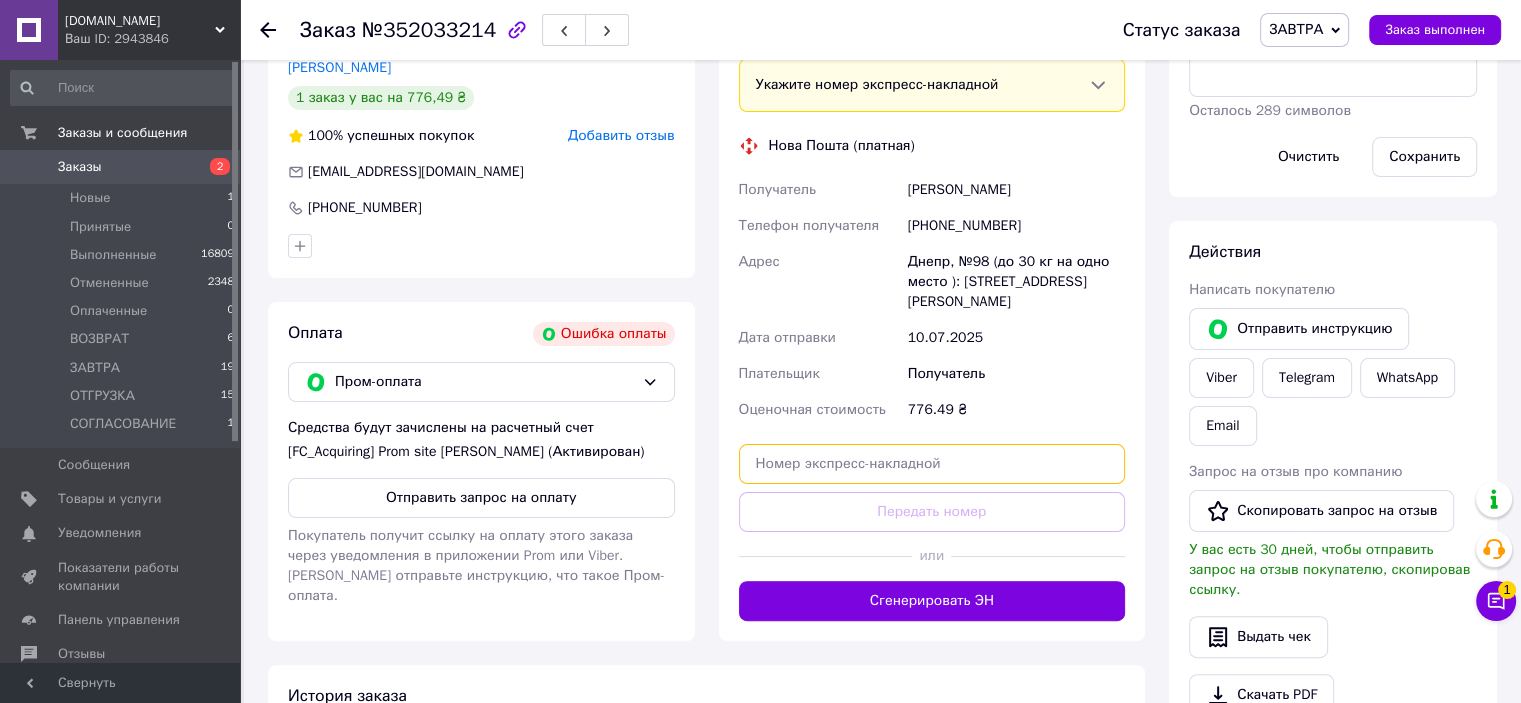 paste on "20451203366557" 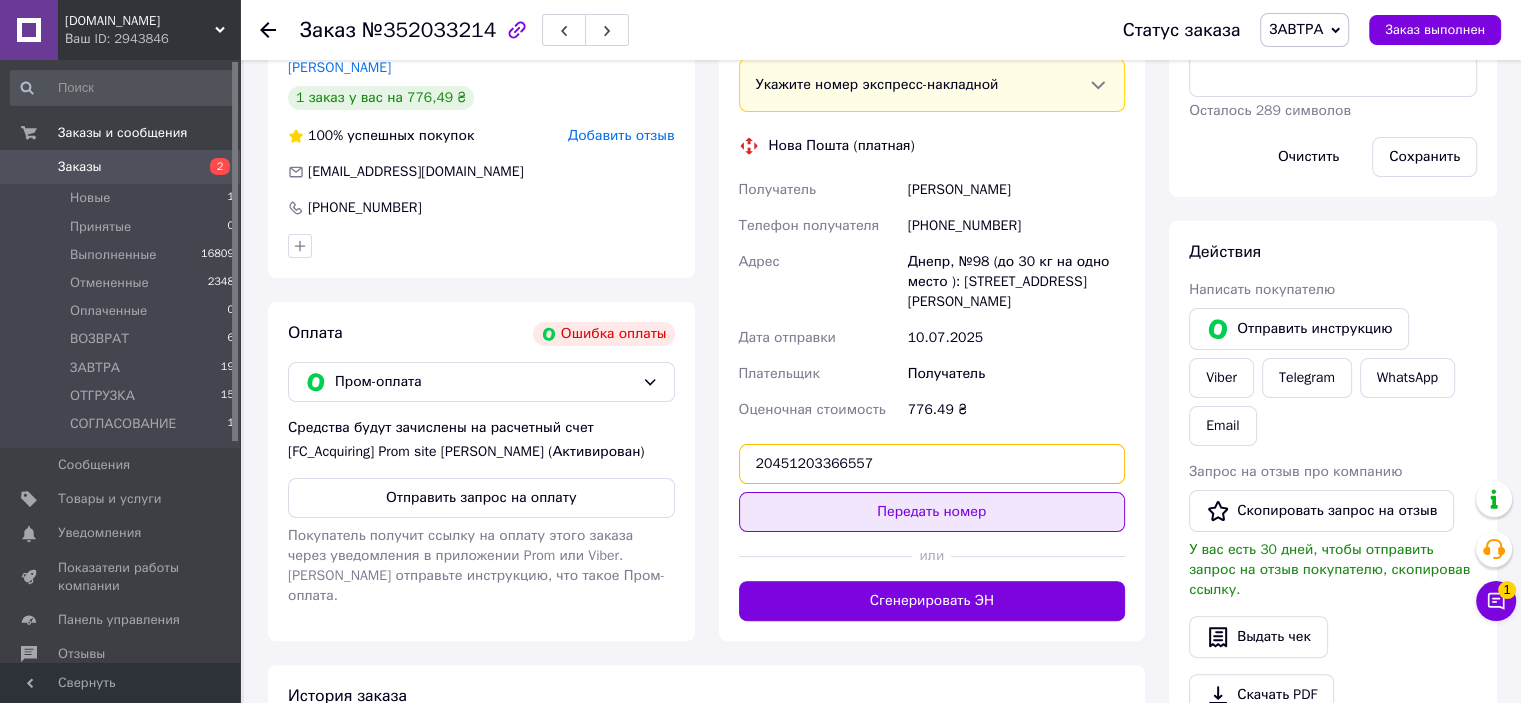 type on "20451203366557" 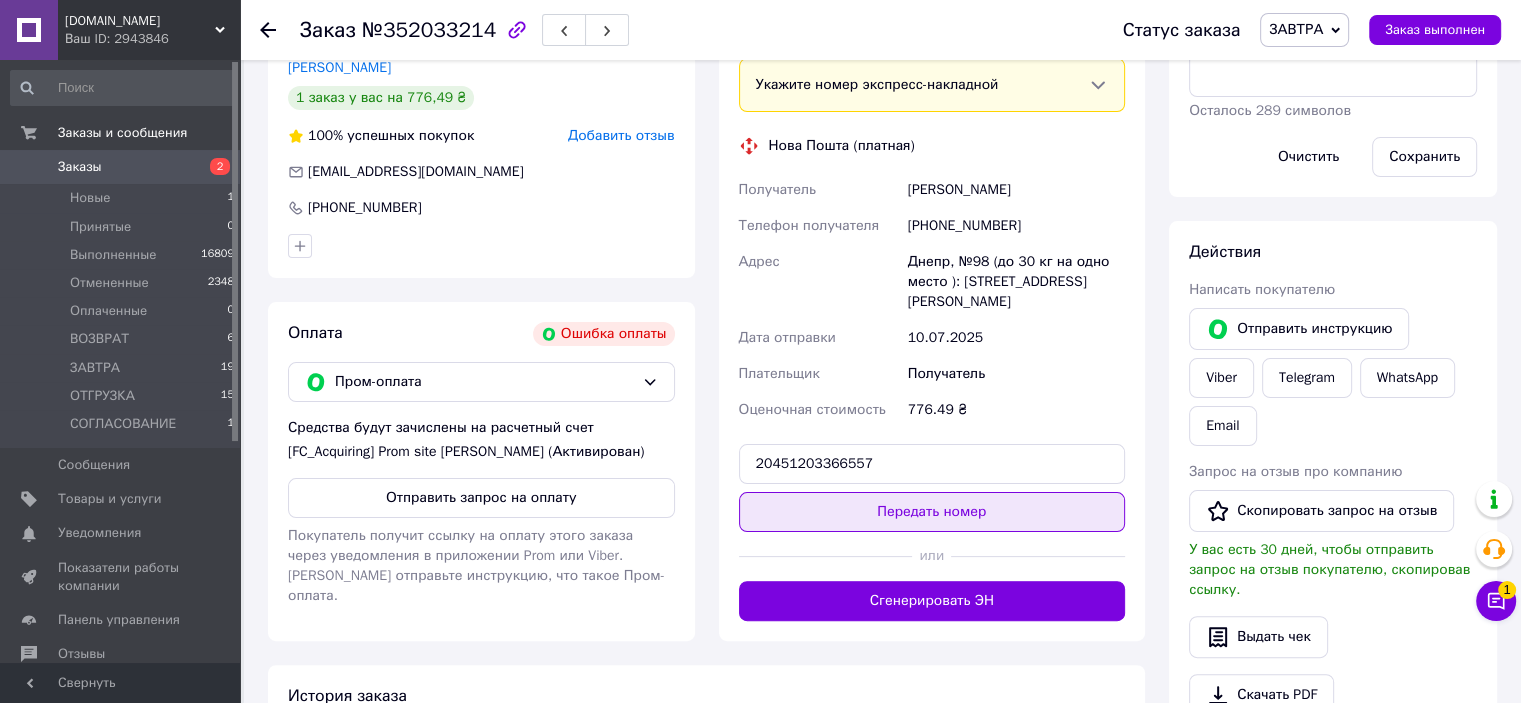 click on "Передать номер" at bounding box center (932, 512) 